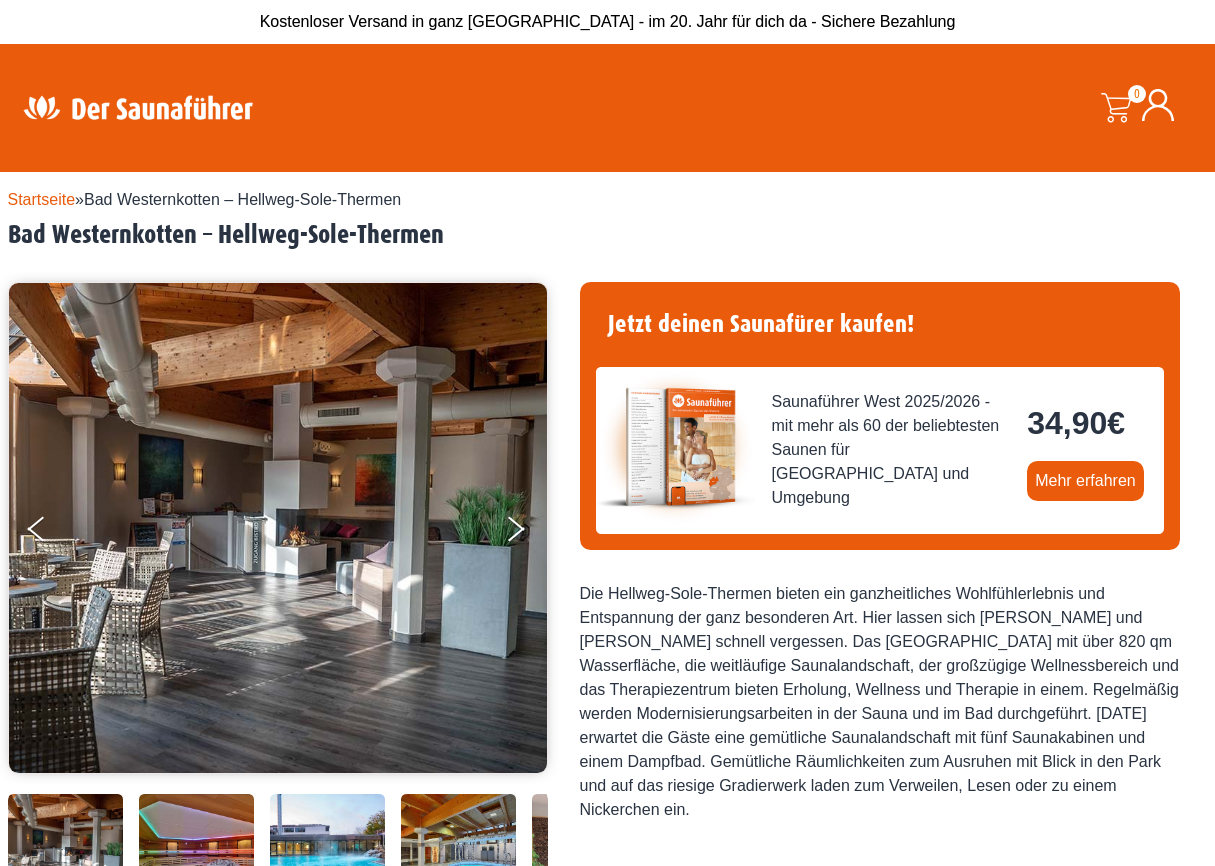 scroll, scrollTop: 0, scrollLeft: 0, axis: both 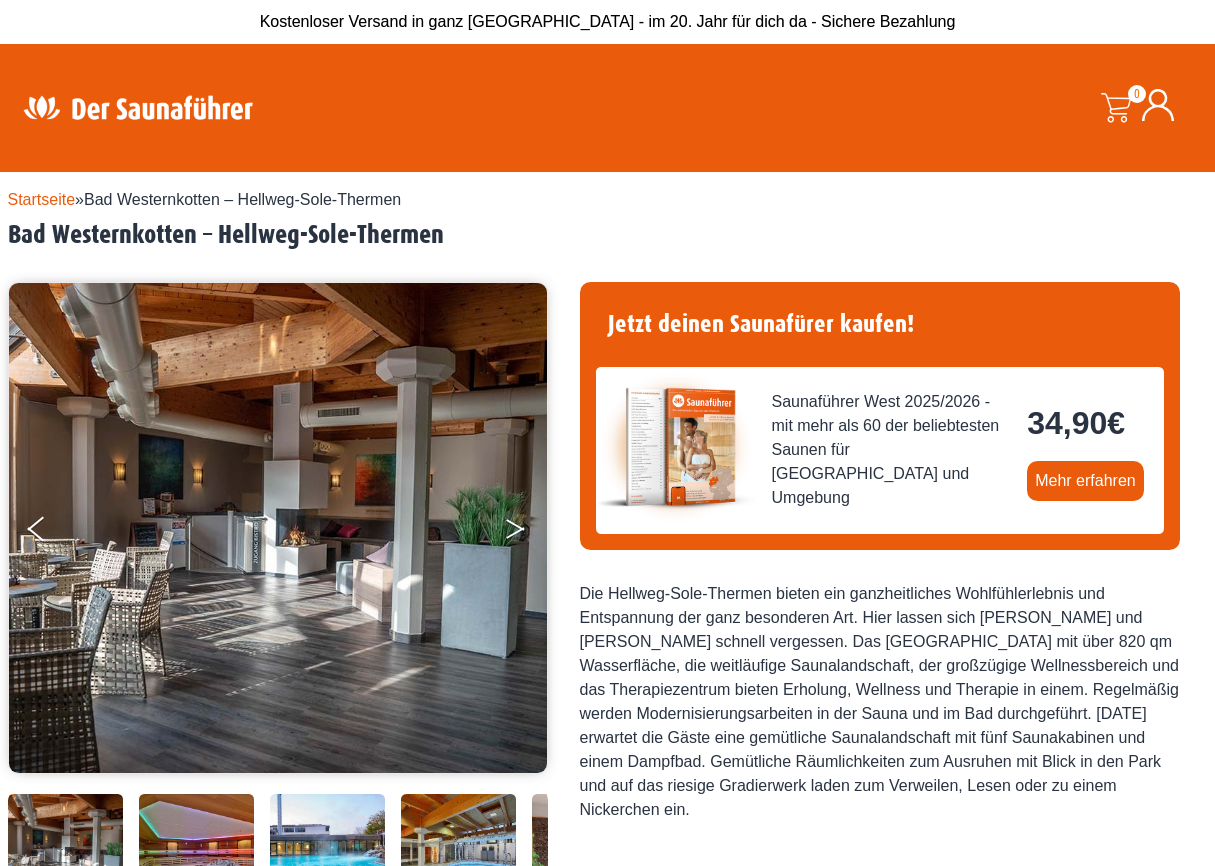 click at bounding box center [515, 533] 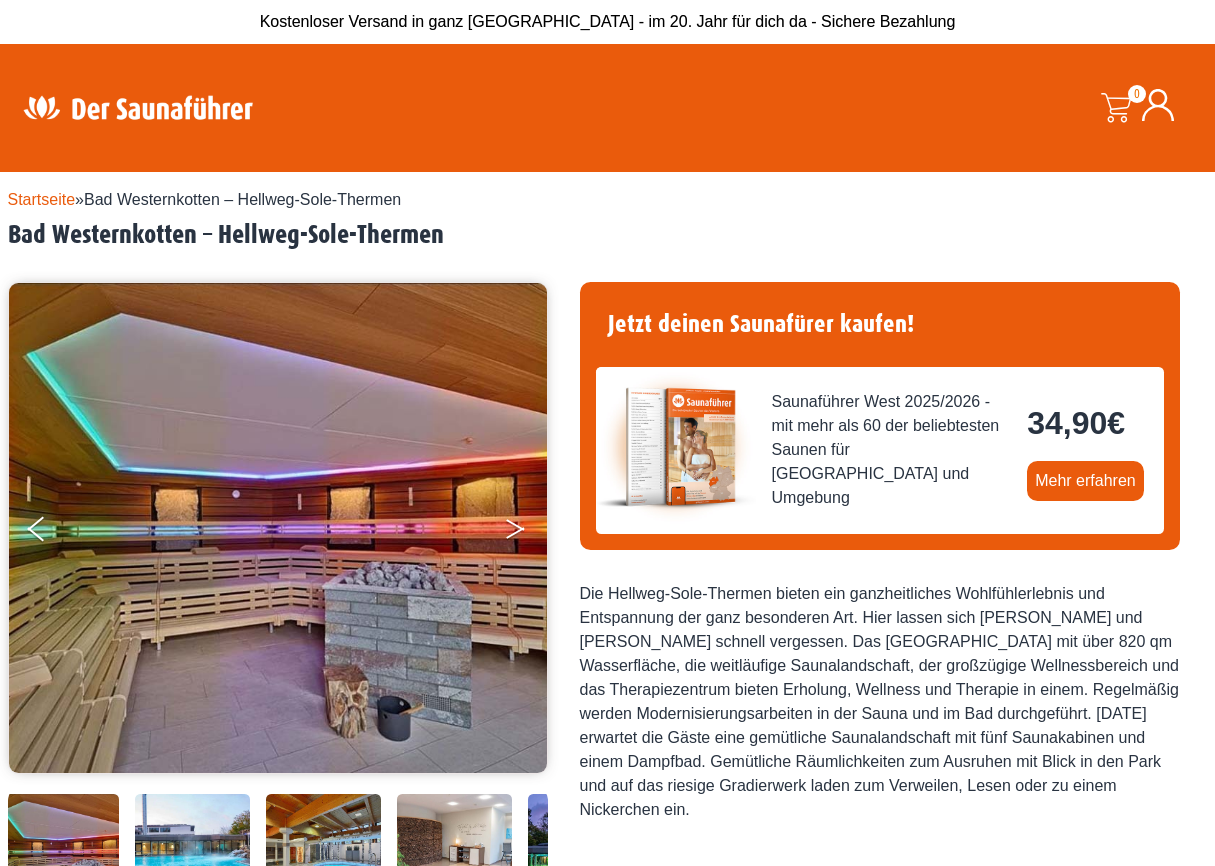 click at bounding box center (515, 533) 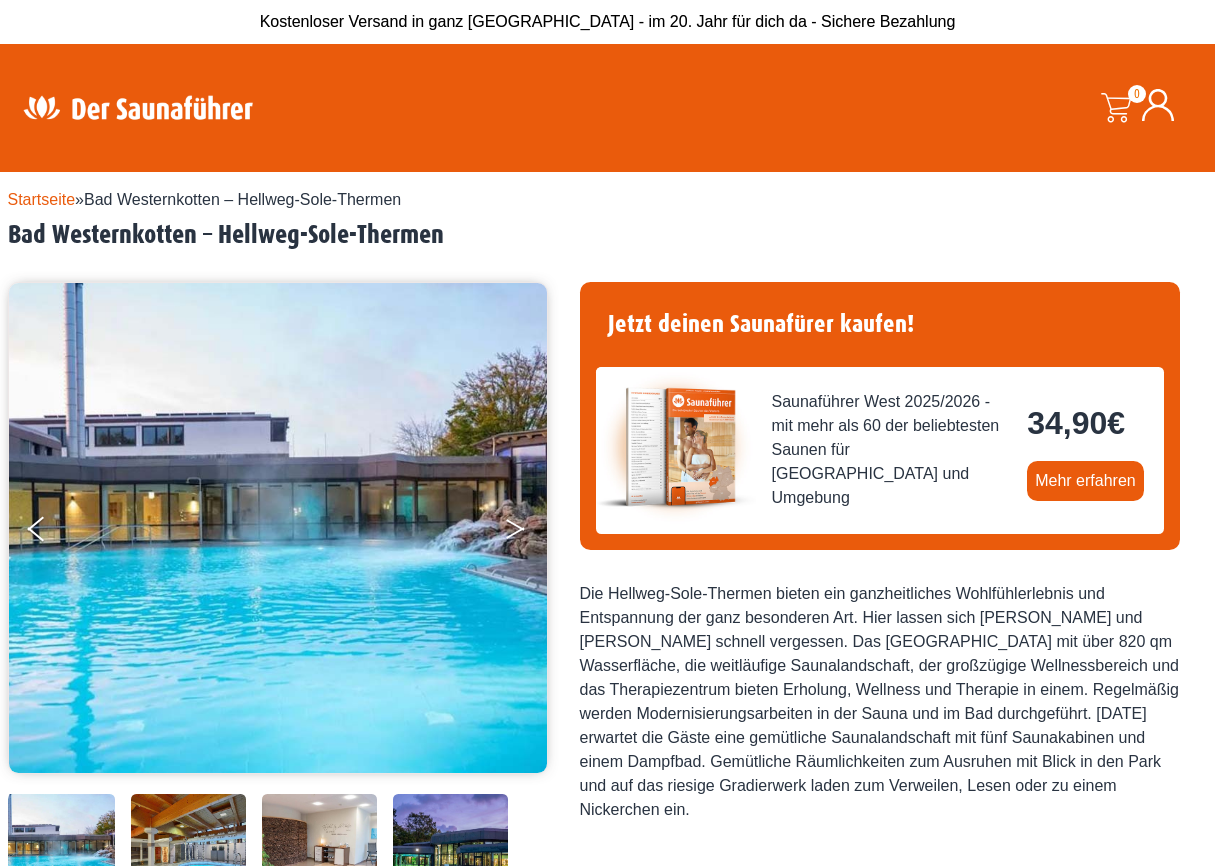 click at bounding box center (515, 533) 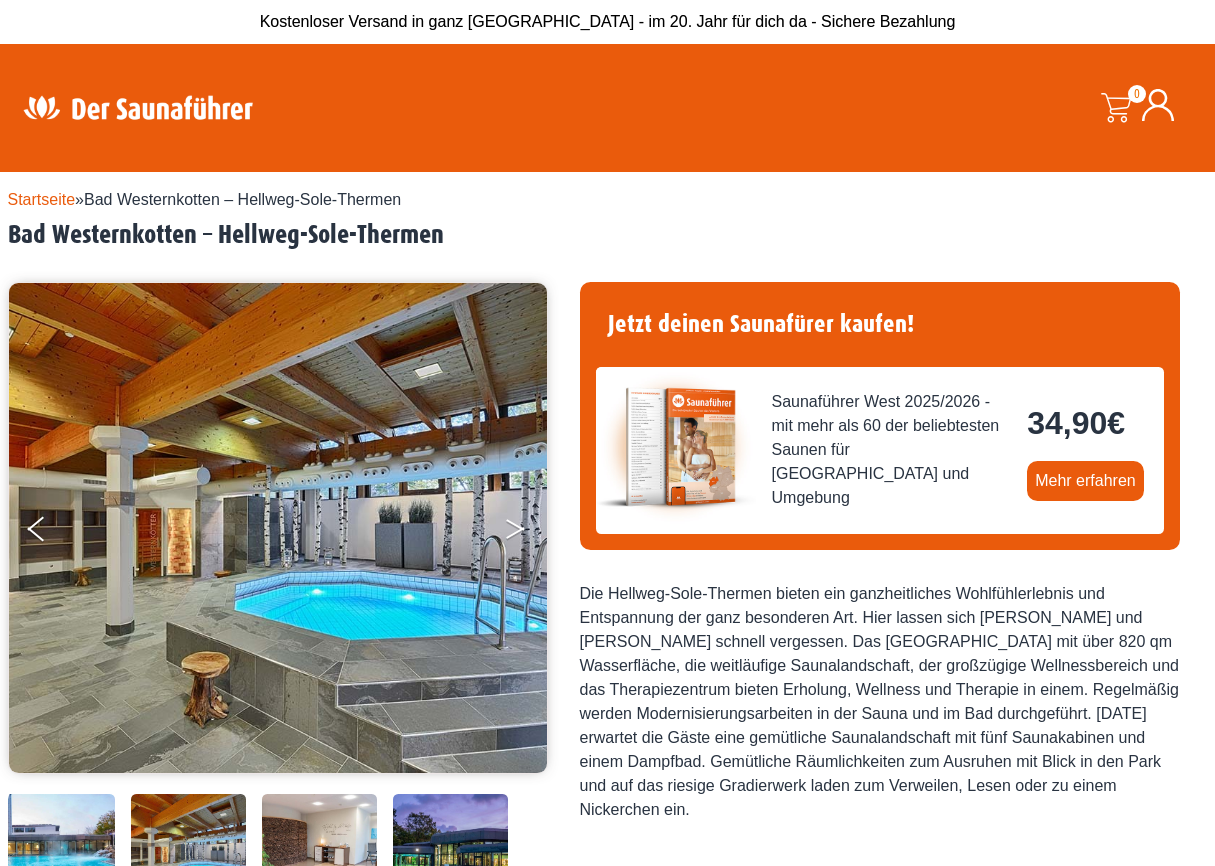 click at bounding box center (515, 533) 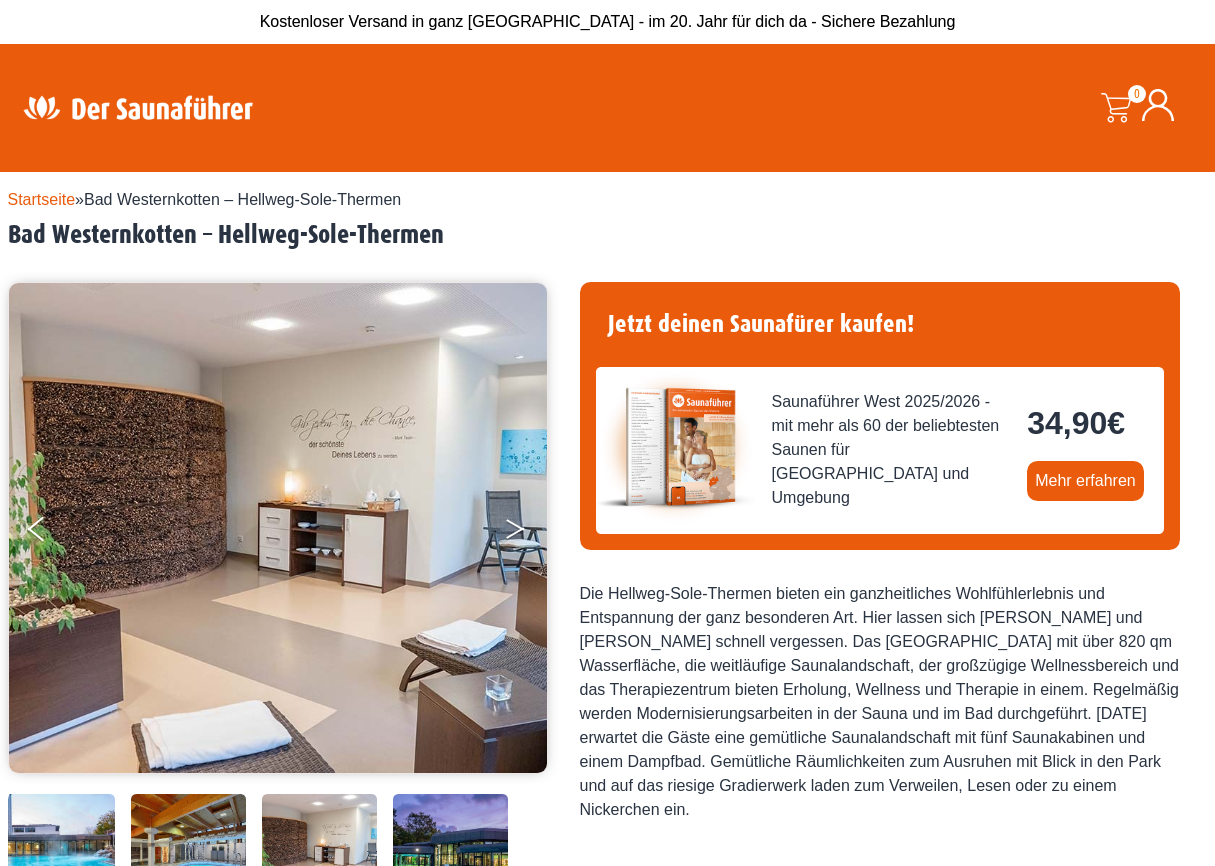 click at bounding box center [515, 533] 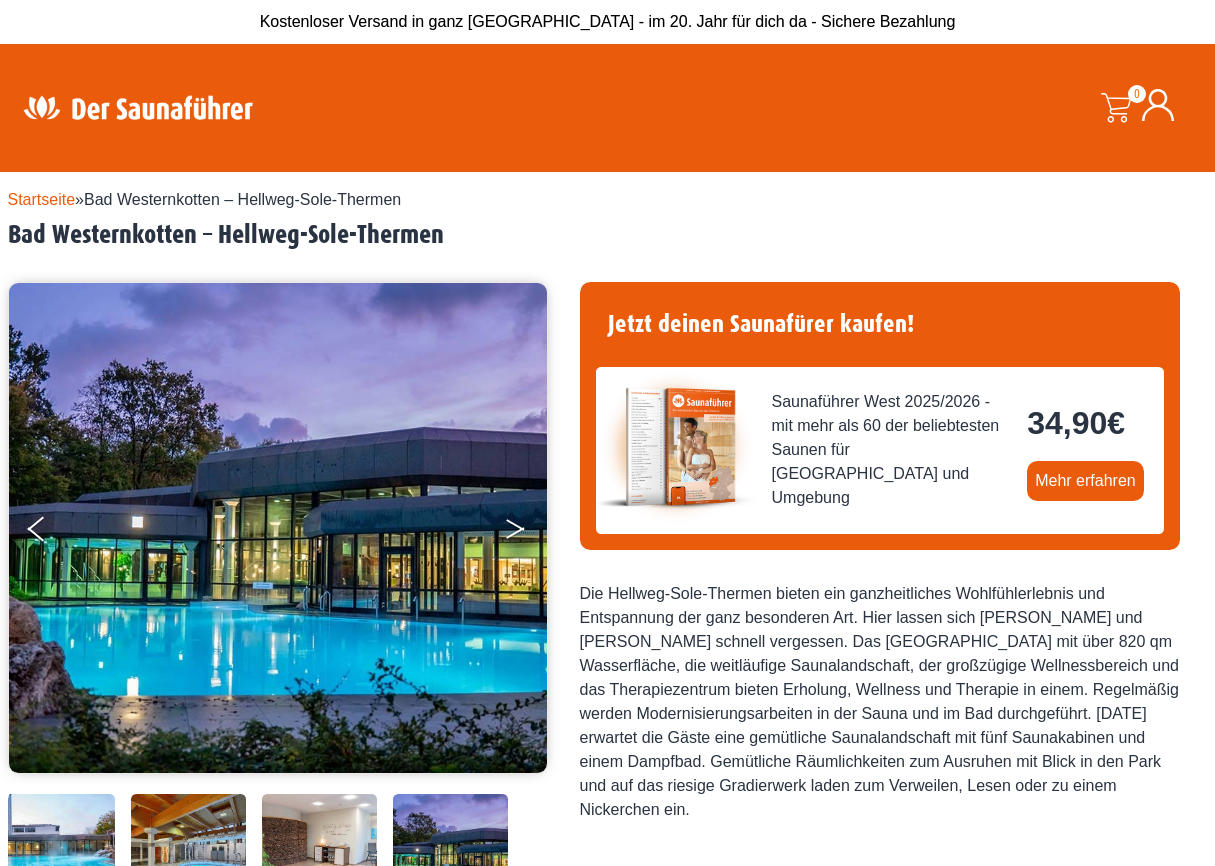 click at bounding box center (515, 533) 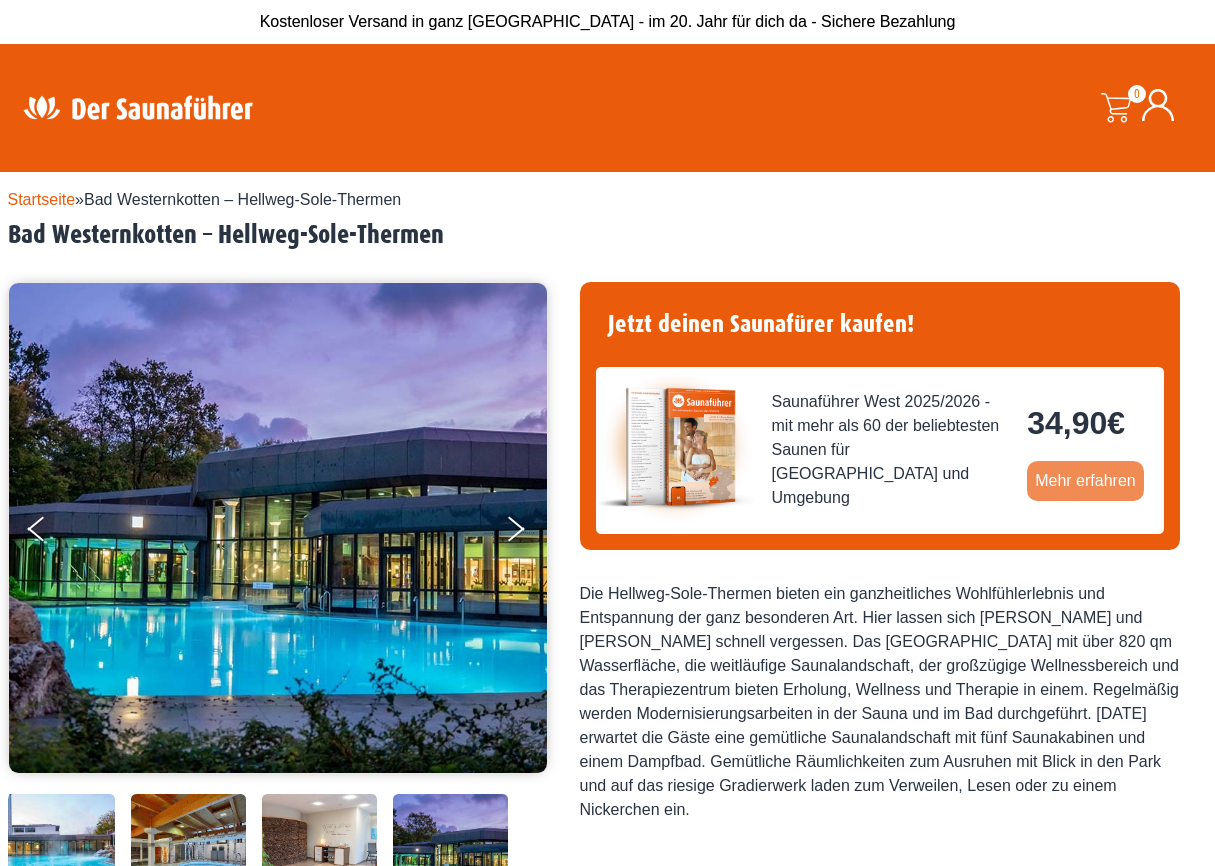 click on "Mehr erfahren" at bounding box center [1085, 481] 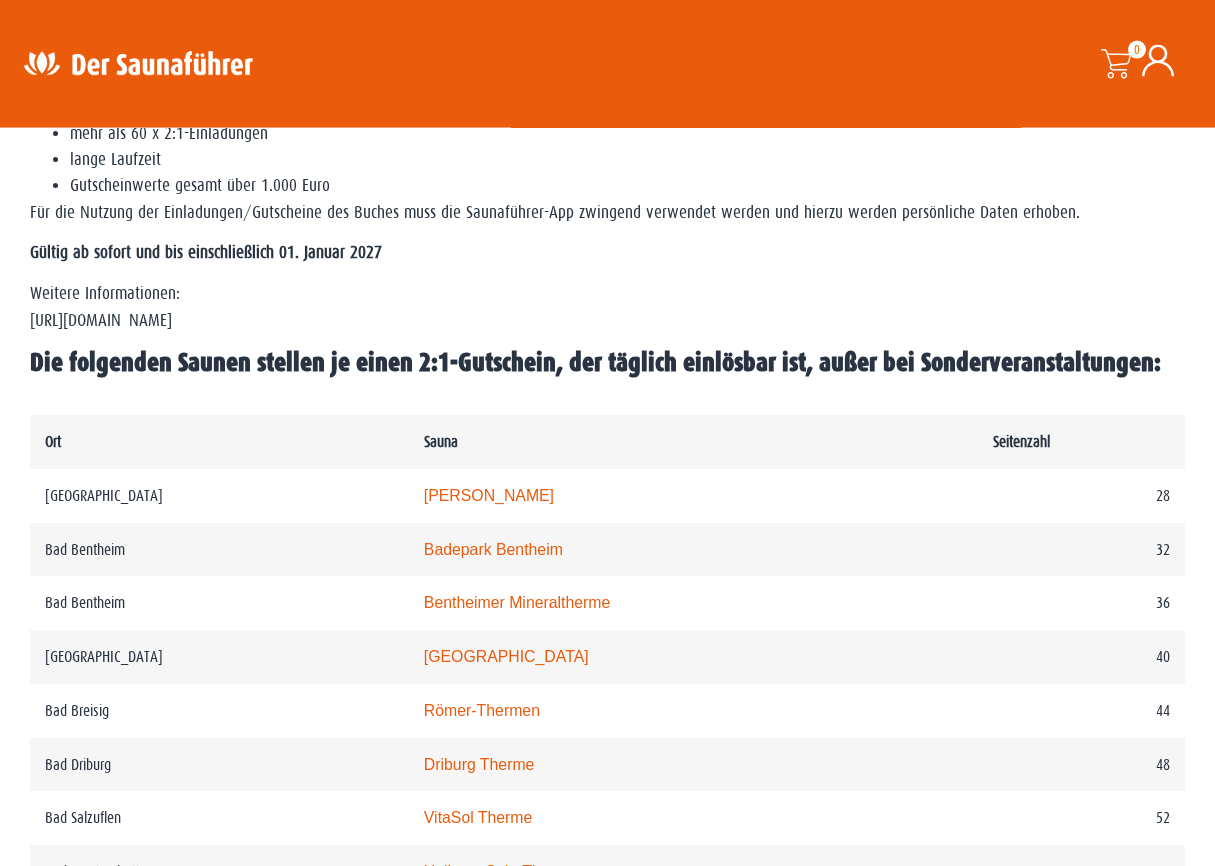 scroll, scrollTop: 800, scrollLeft: 0, axis: vertical 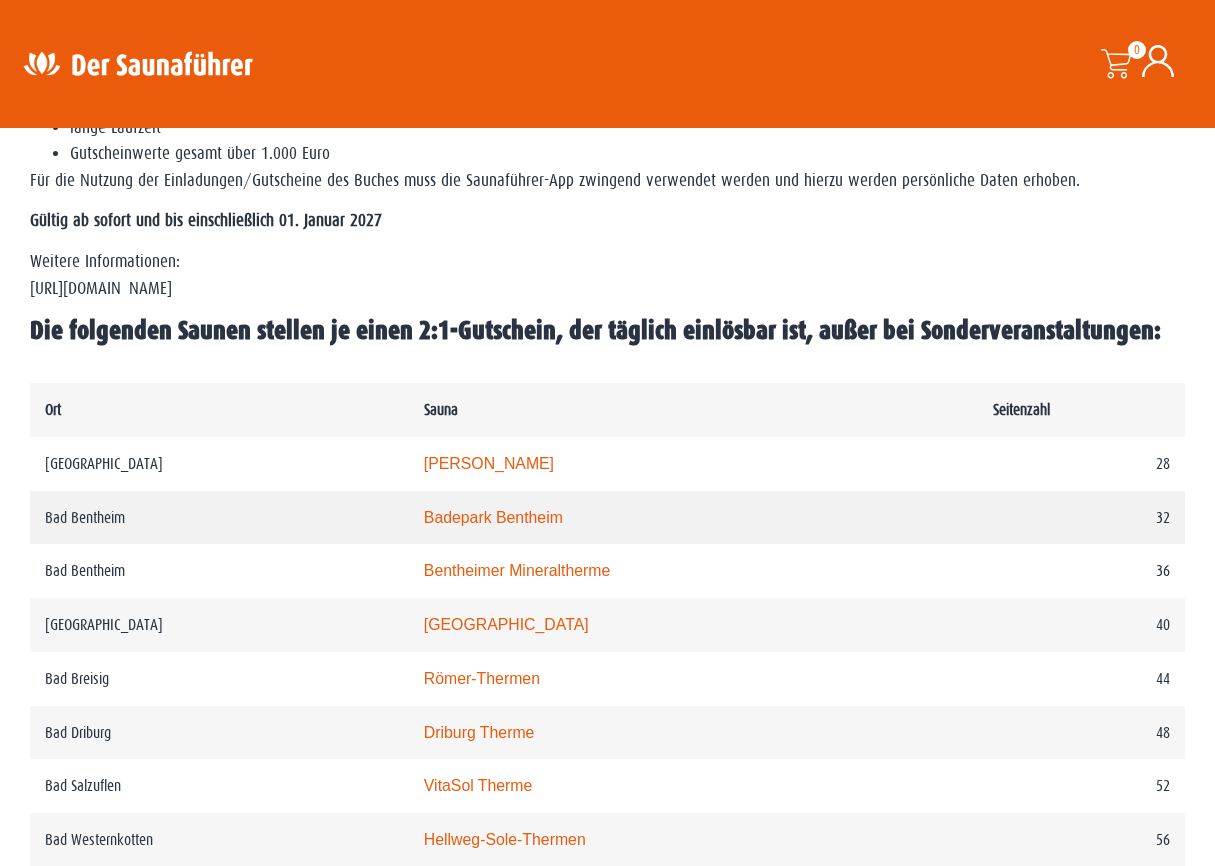 click on "Badepark Bentheim" at bounding box center (493, 517) 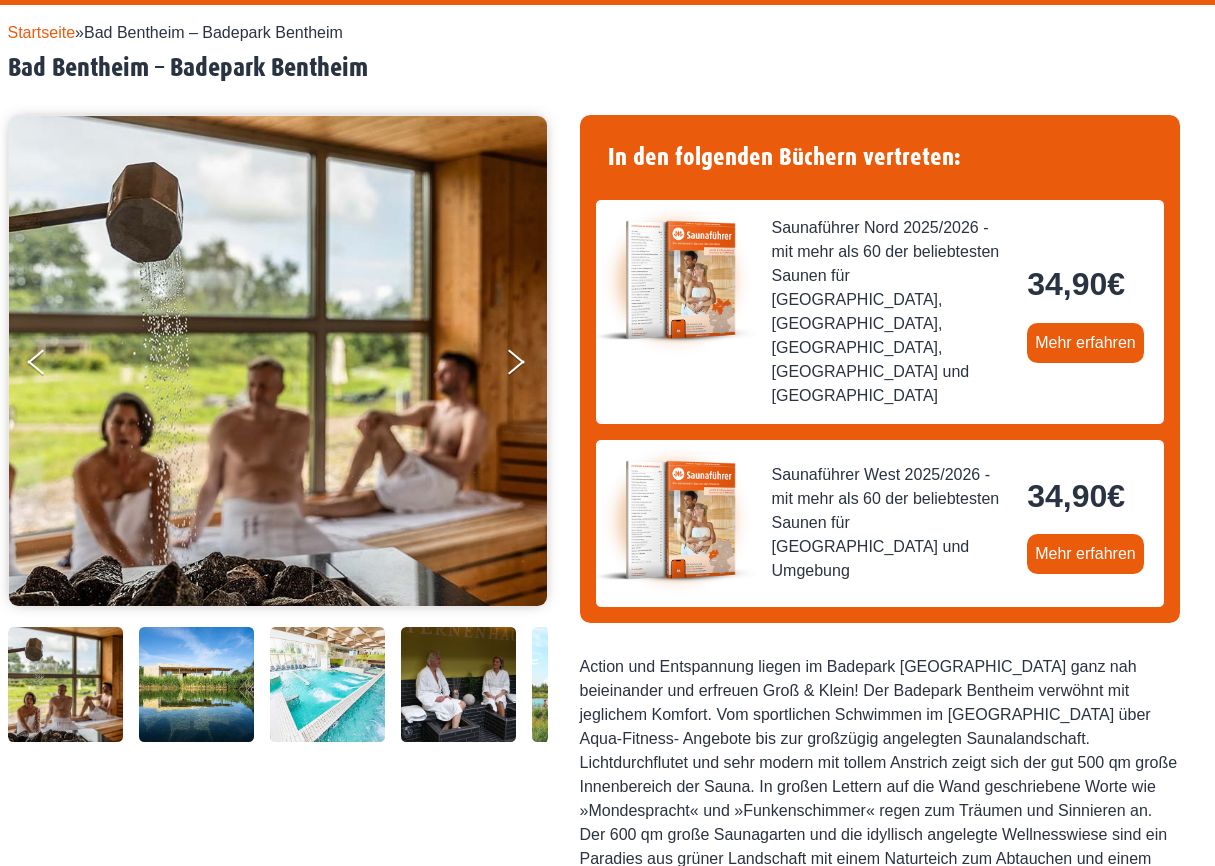 scroll, scrollTop: 224, scrollLeft: 0, axis: vertical 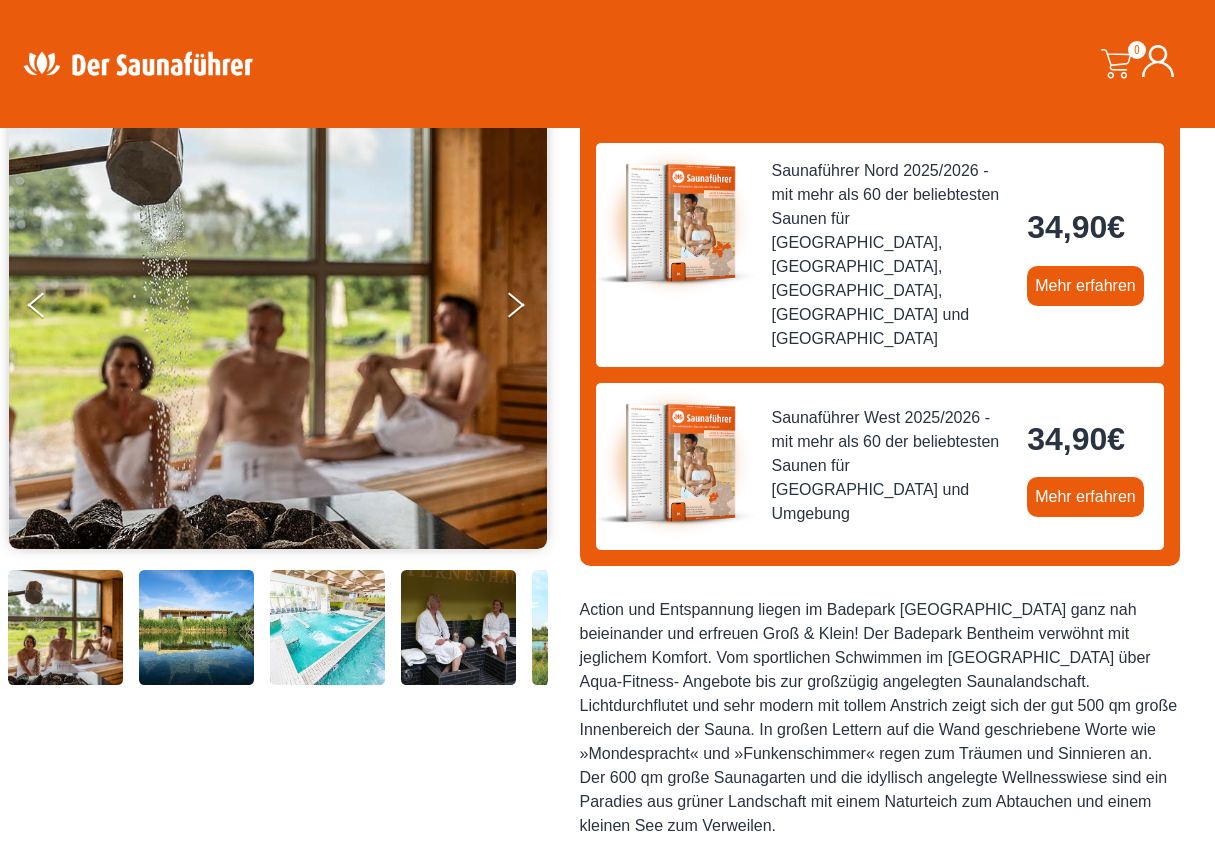click at bounding box center (196, 627) 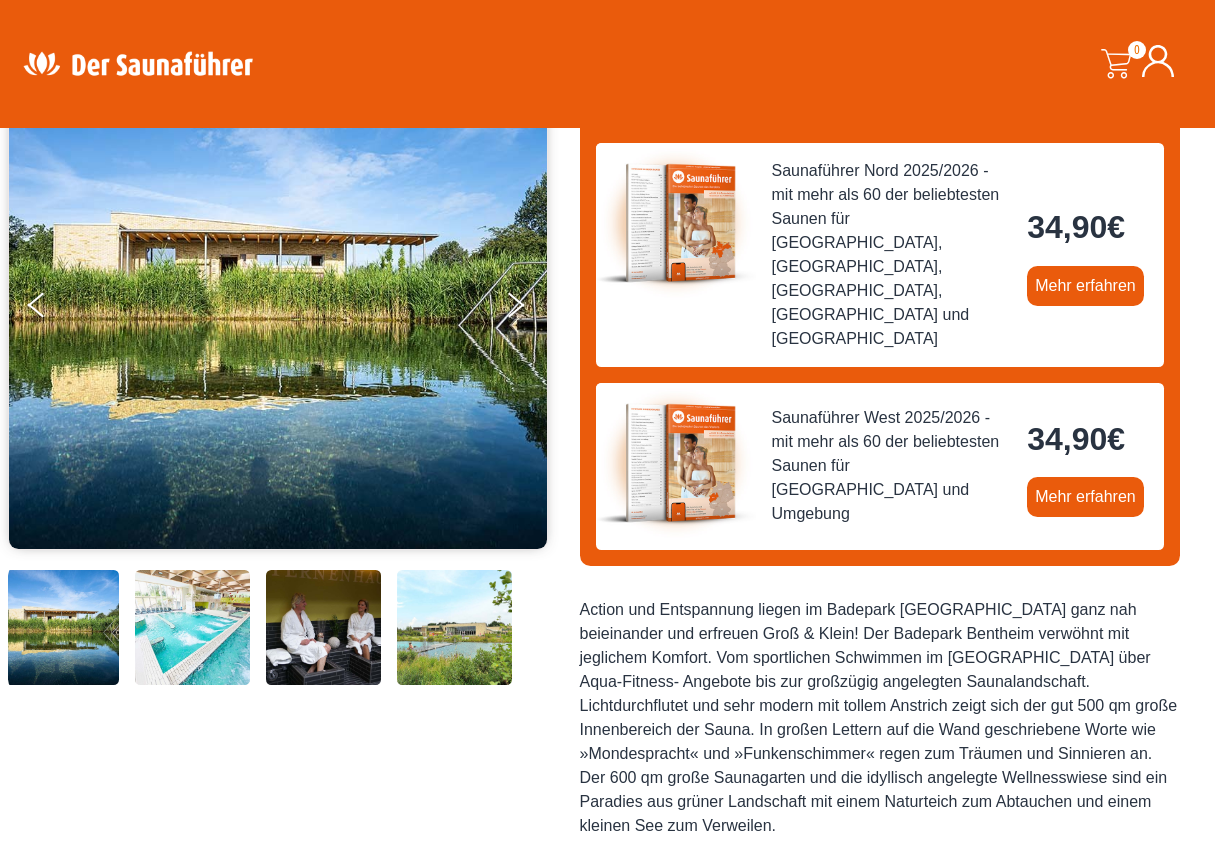 click at bounding box center [192, 627] 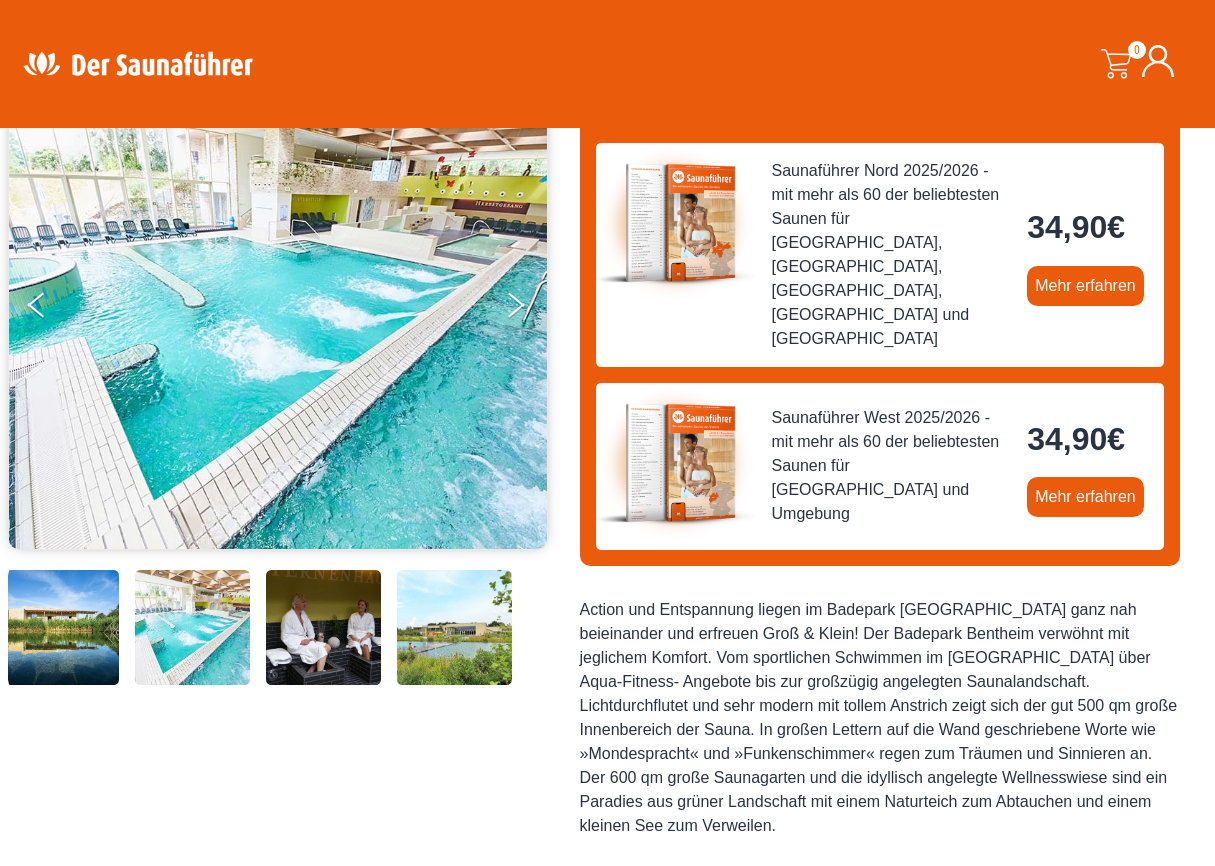 click at bounding box center (323, 627) 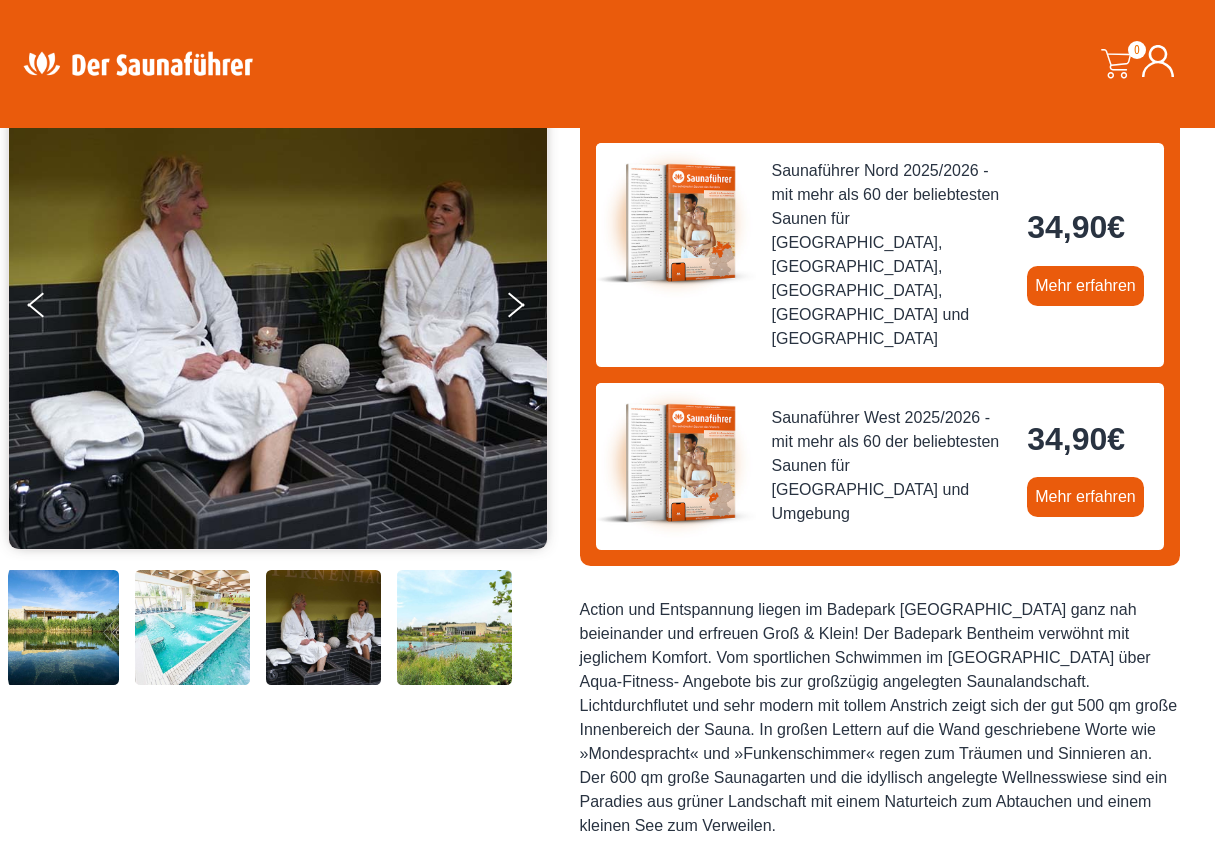 click at bounding box center [454, 627] 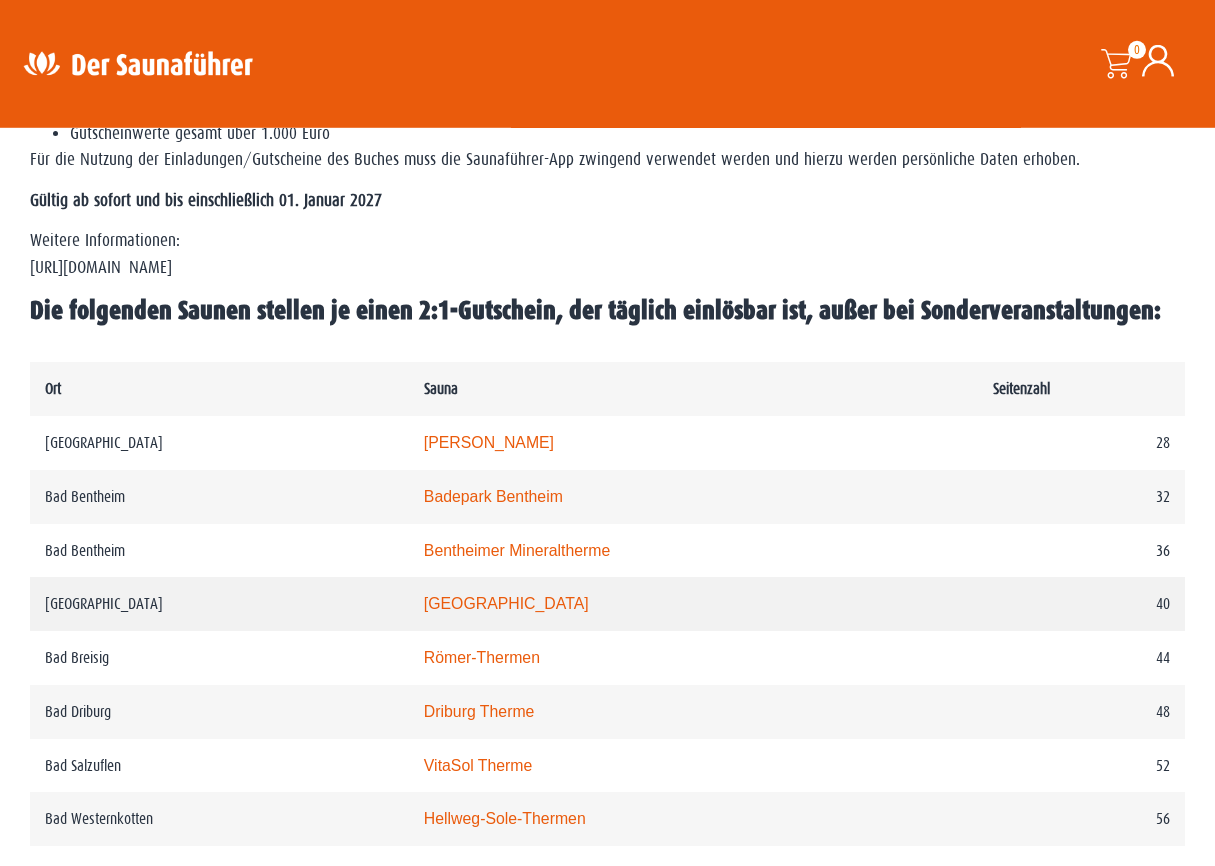 scroll, scrollTop: 880, scrollLeft: 0, axis: vertical 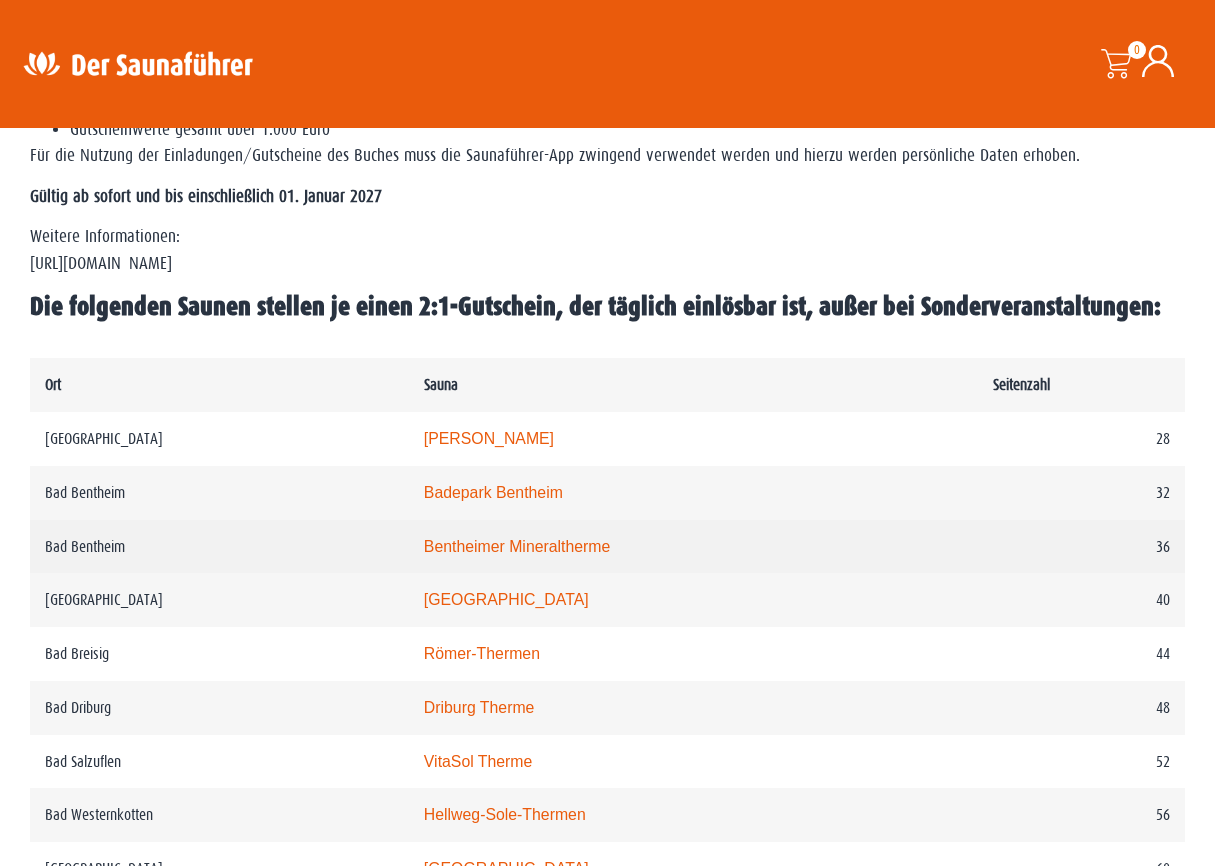 click on "Bentheimer Mineraltherme" at bounding box center [517, 546] 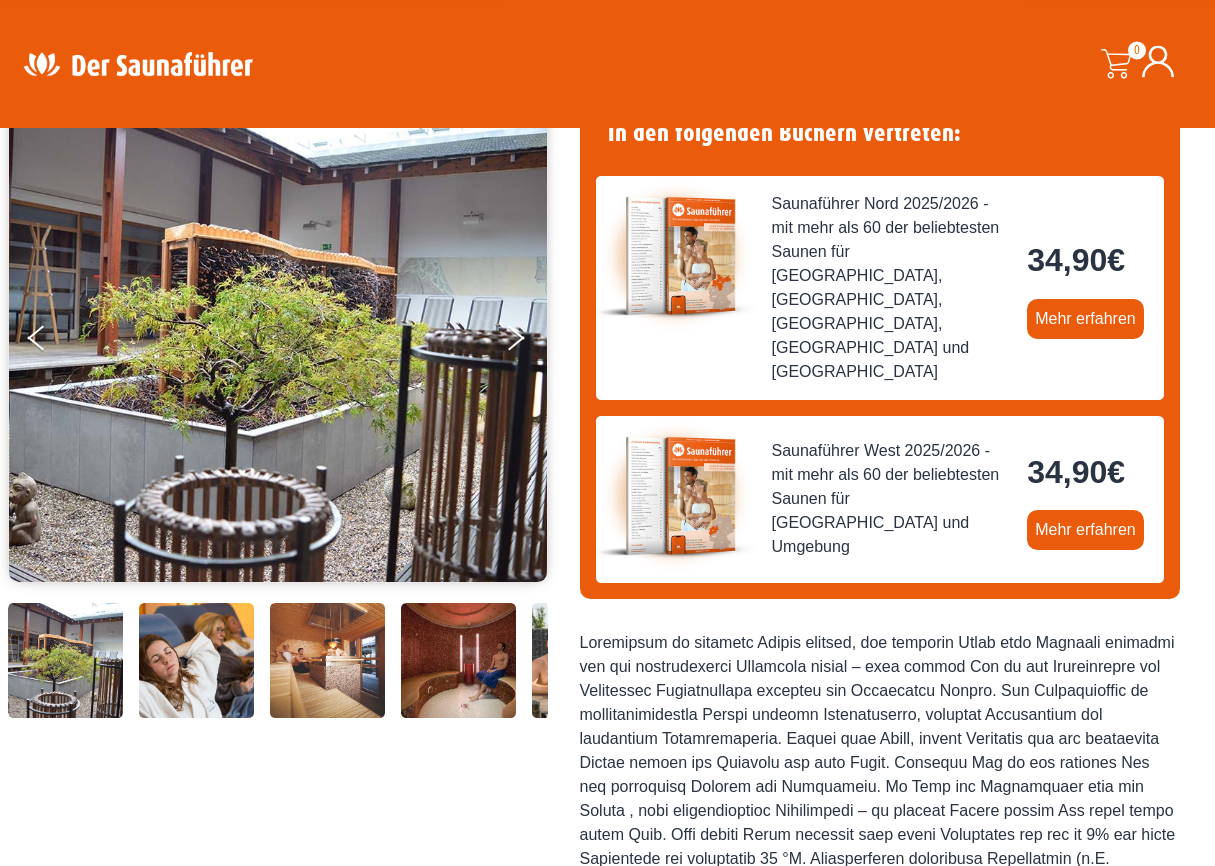 scroll, scrollTop: 272, scrollLeft: 0, axis: vertical 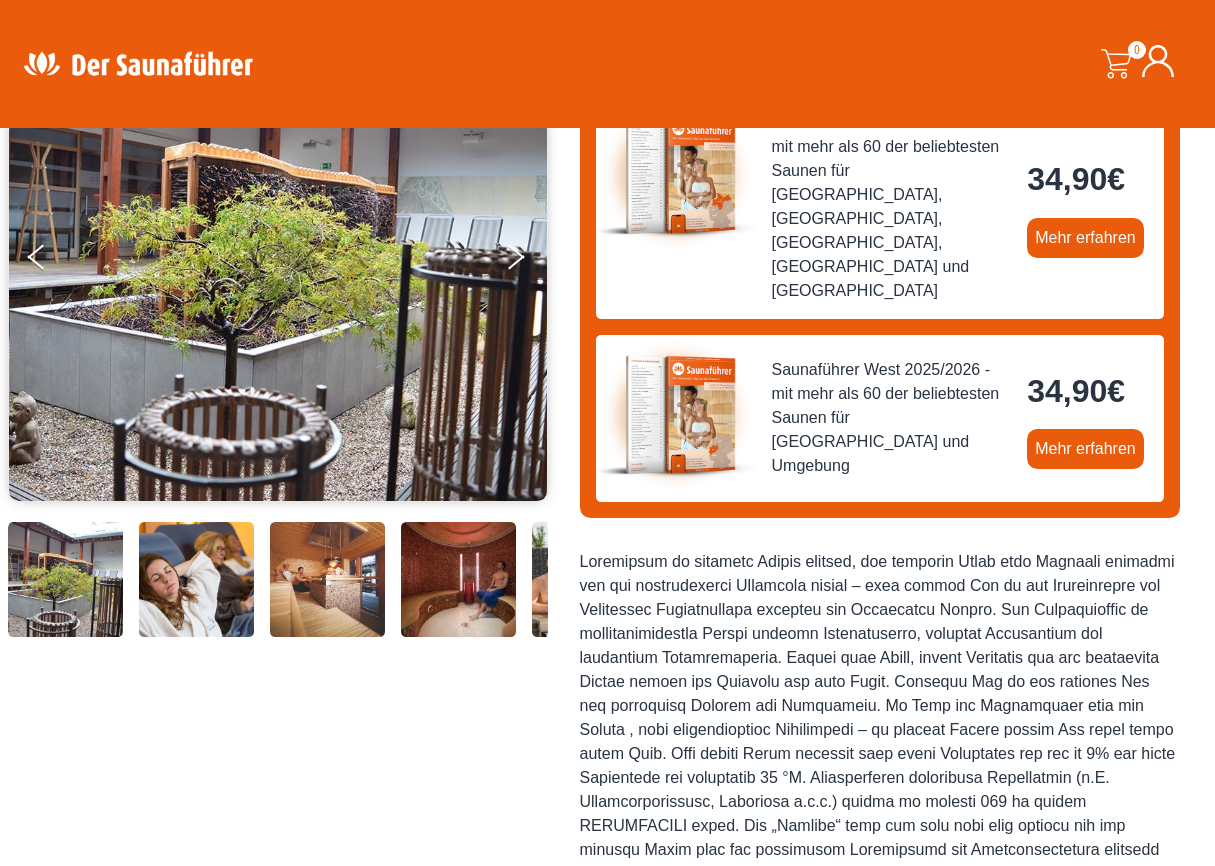 click at bounding box center [458, 579] 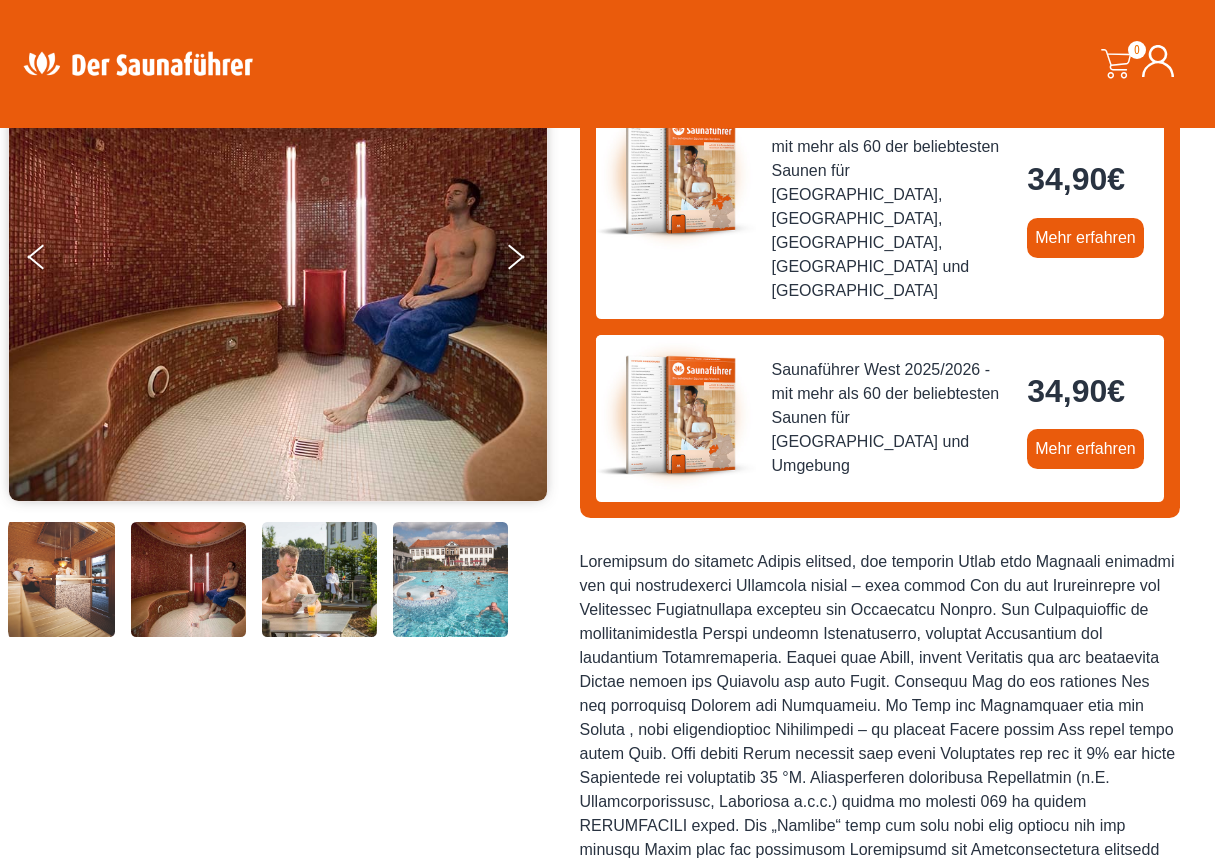 click at bounding box center [450, 579] 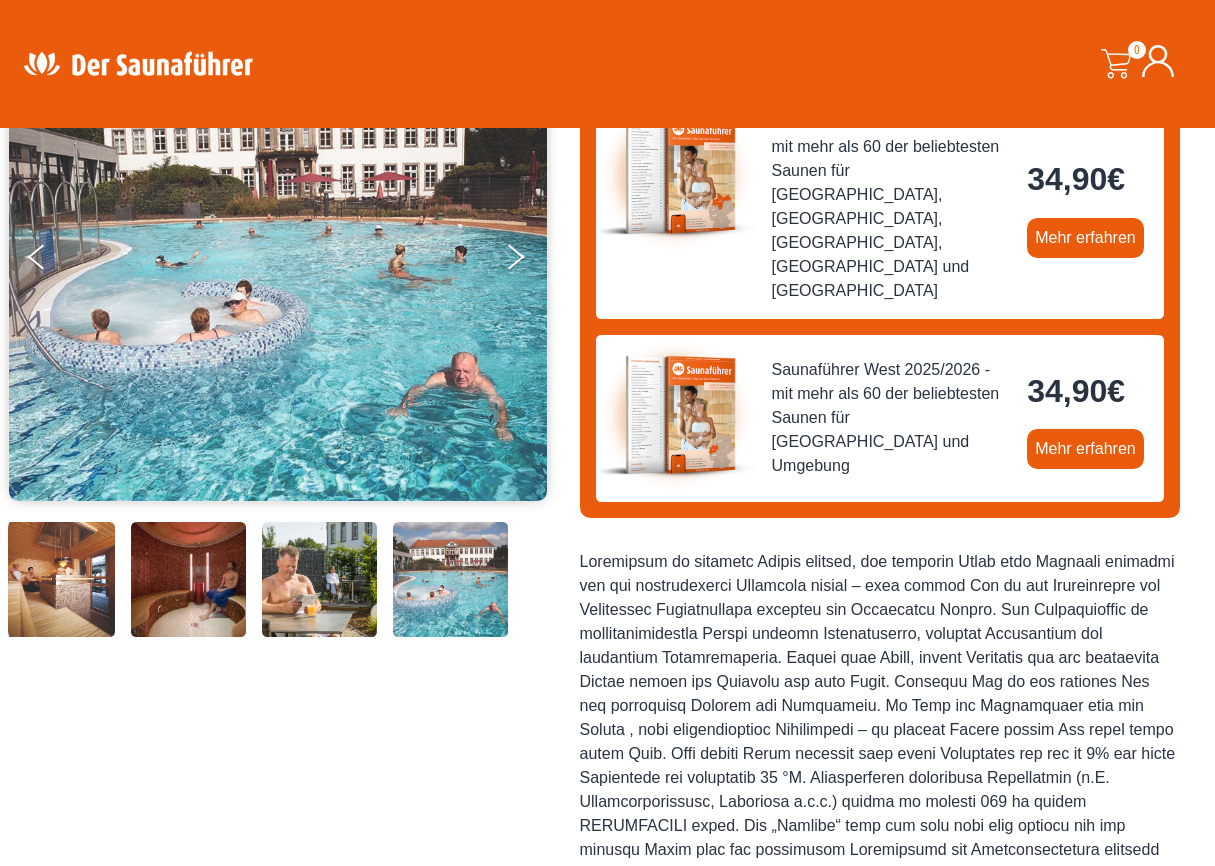 click at bounding box center [450, 579] 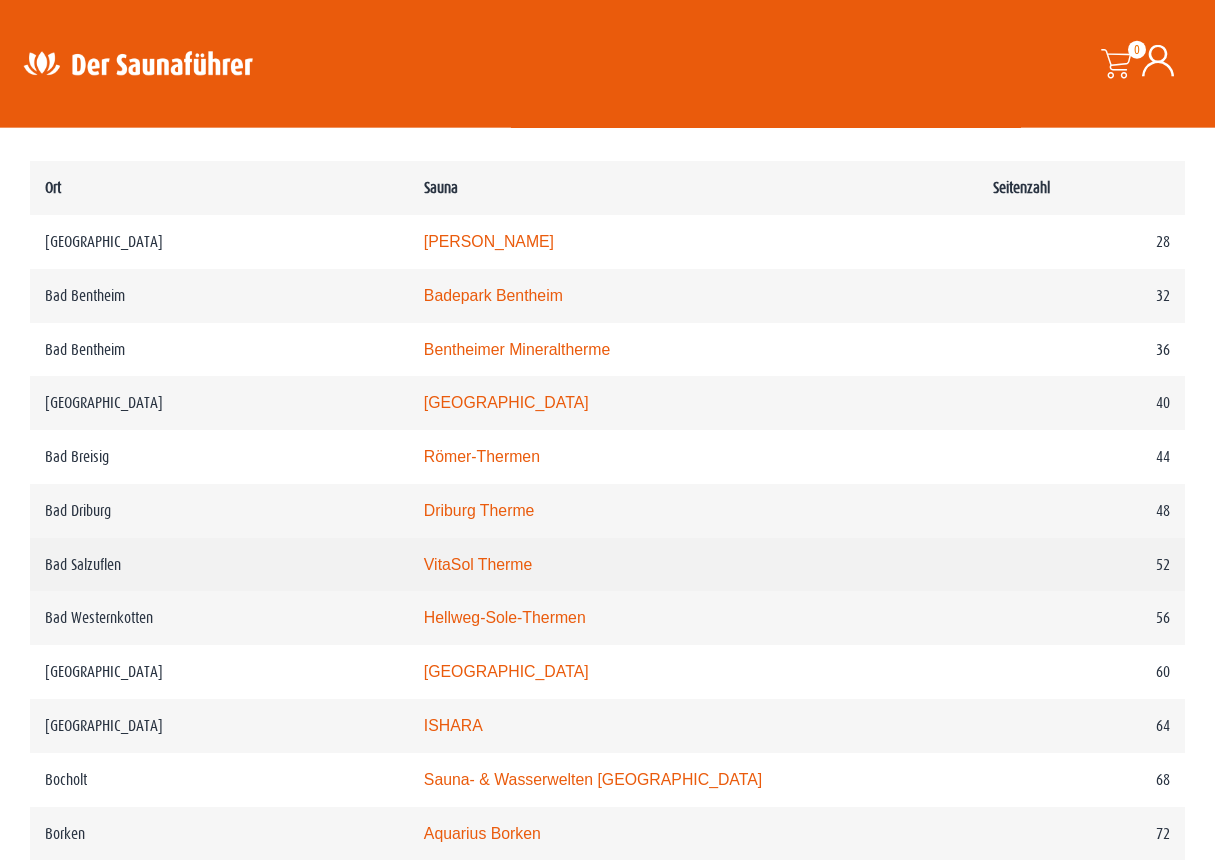 scroll, scrollTop: 1136, scrollLeft: 0, axis: vertical 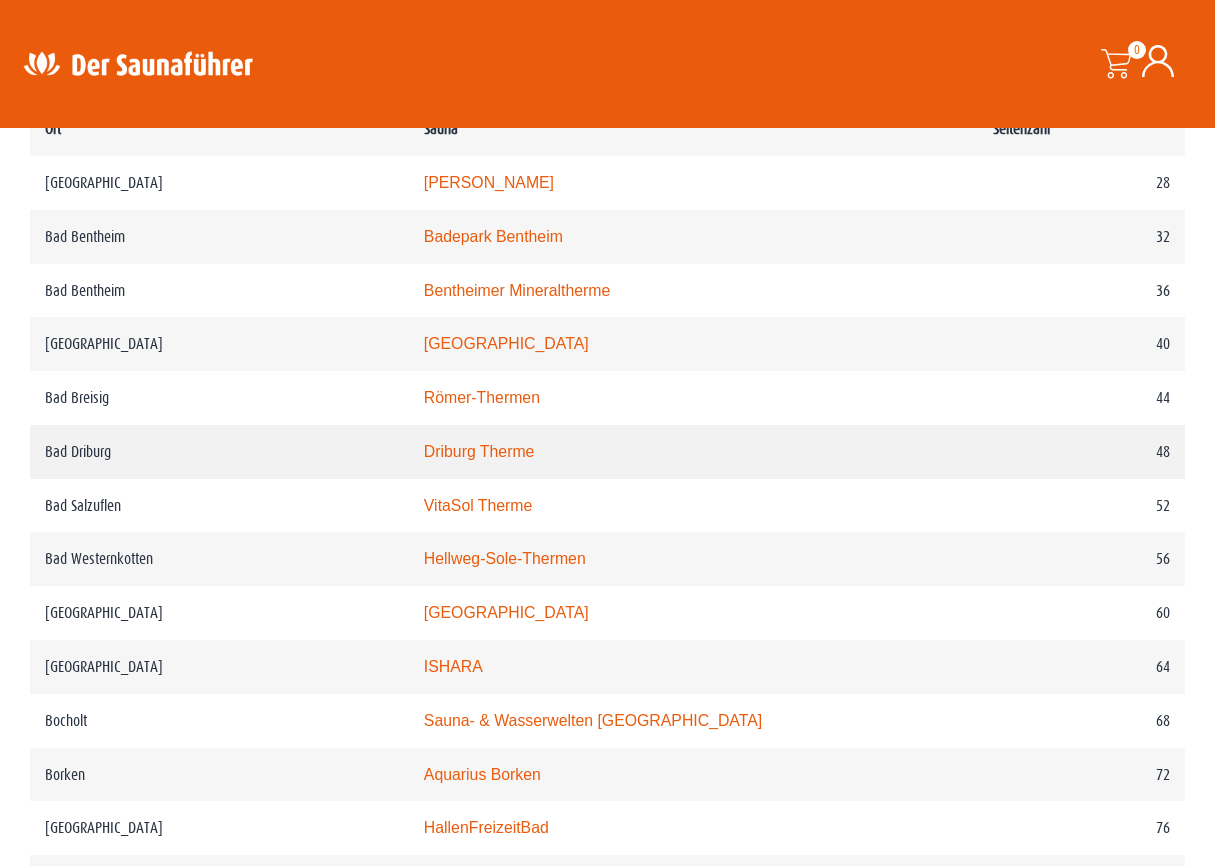 click on "Driburg Therme" at bounding box center (479, 451) 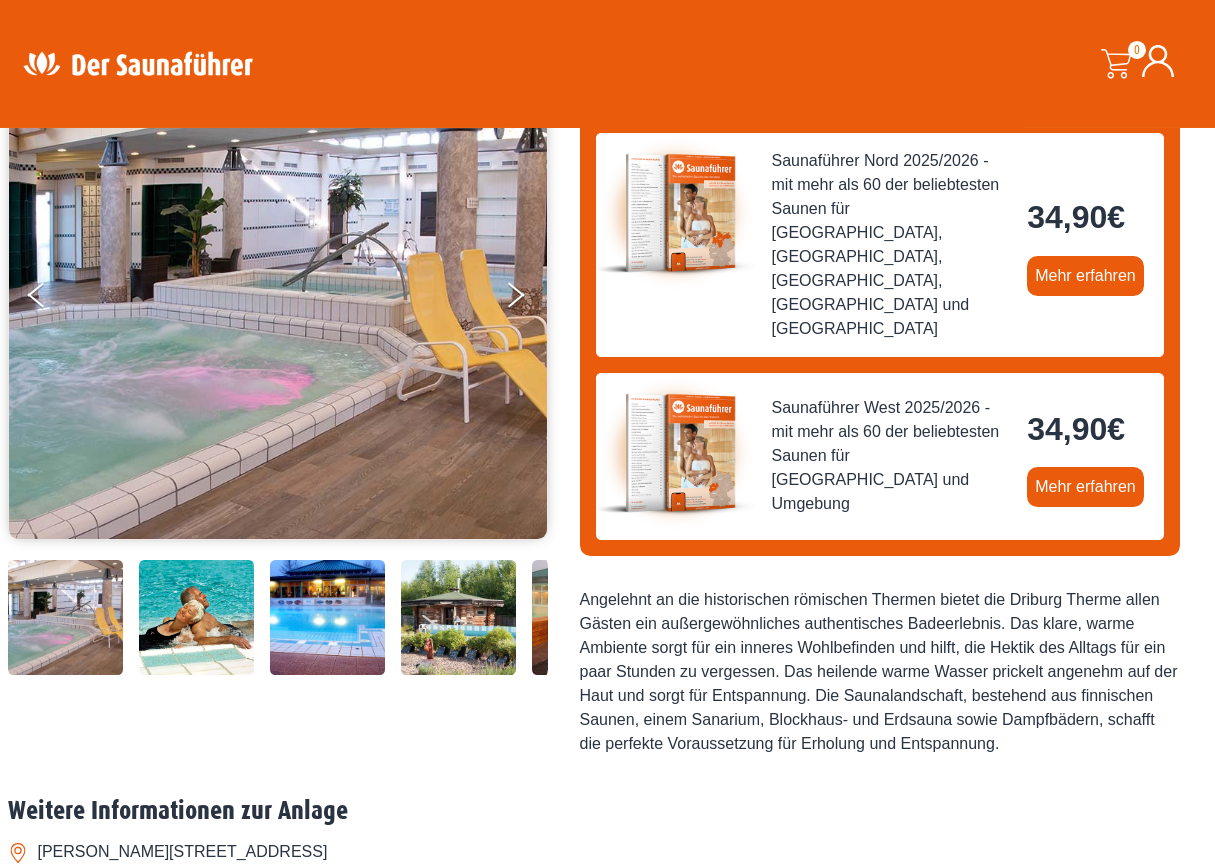 scroll, scrollTop: 272, scrollLeft: 0, axis: vertical 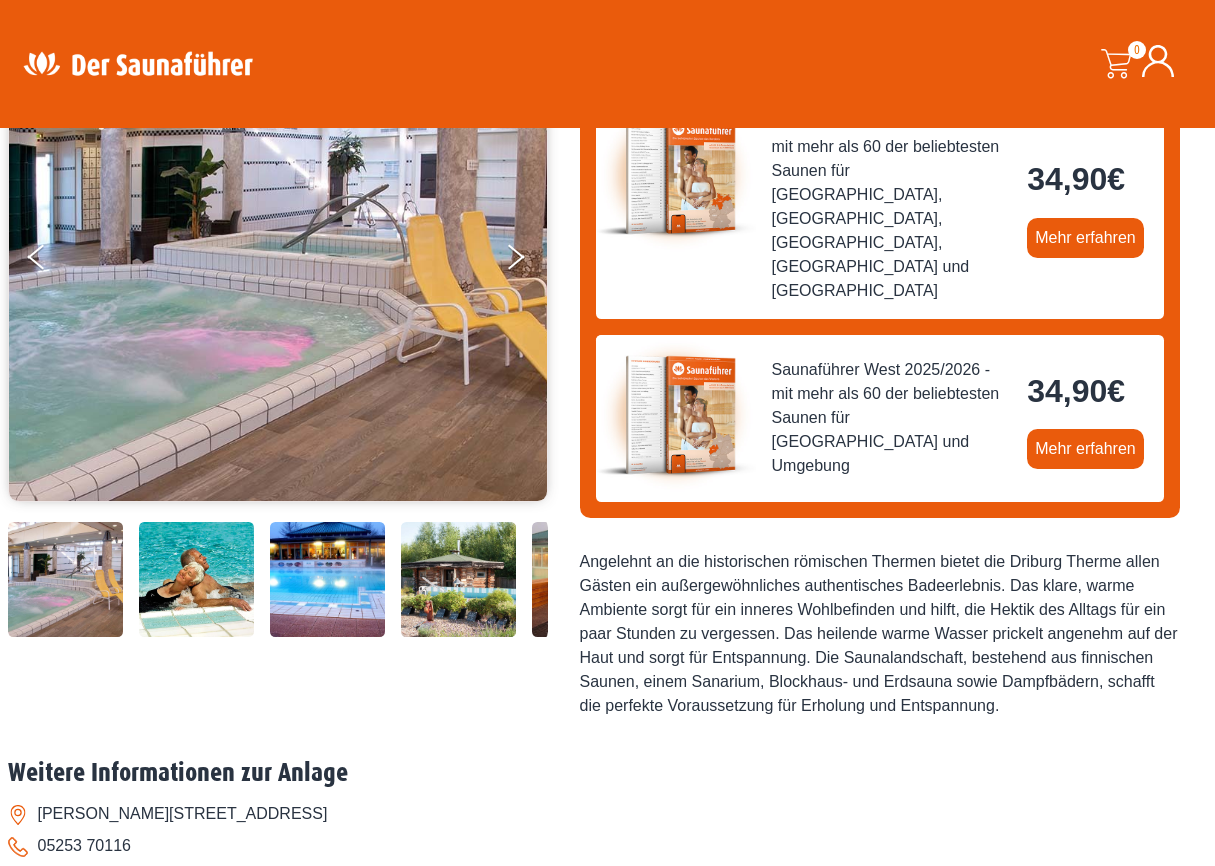 click at bounding box center (196, 579) 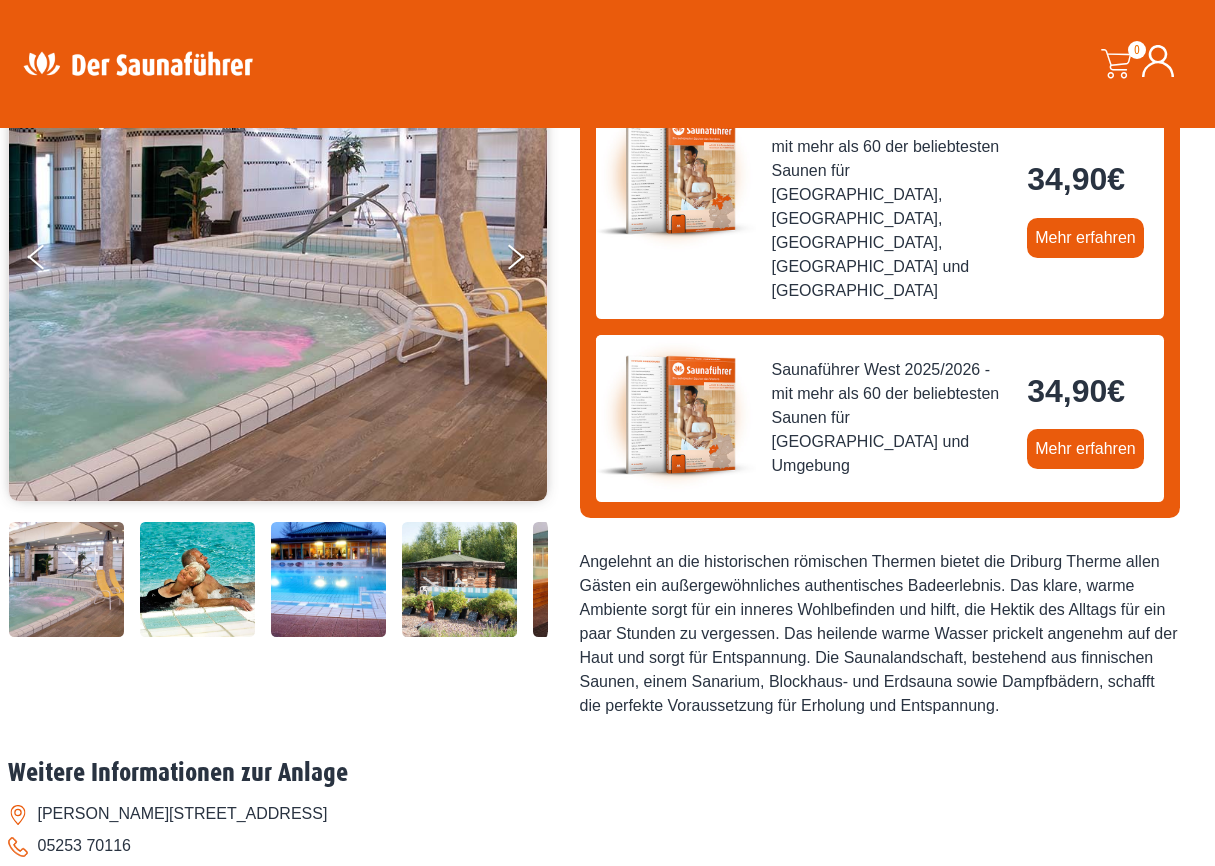 click at bounding box center (197, 579) 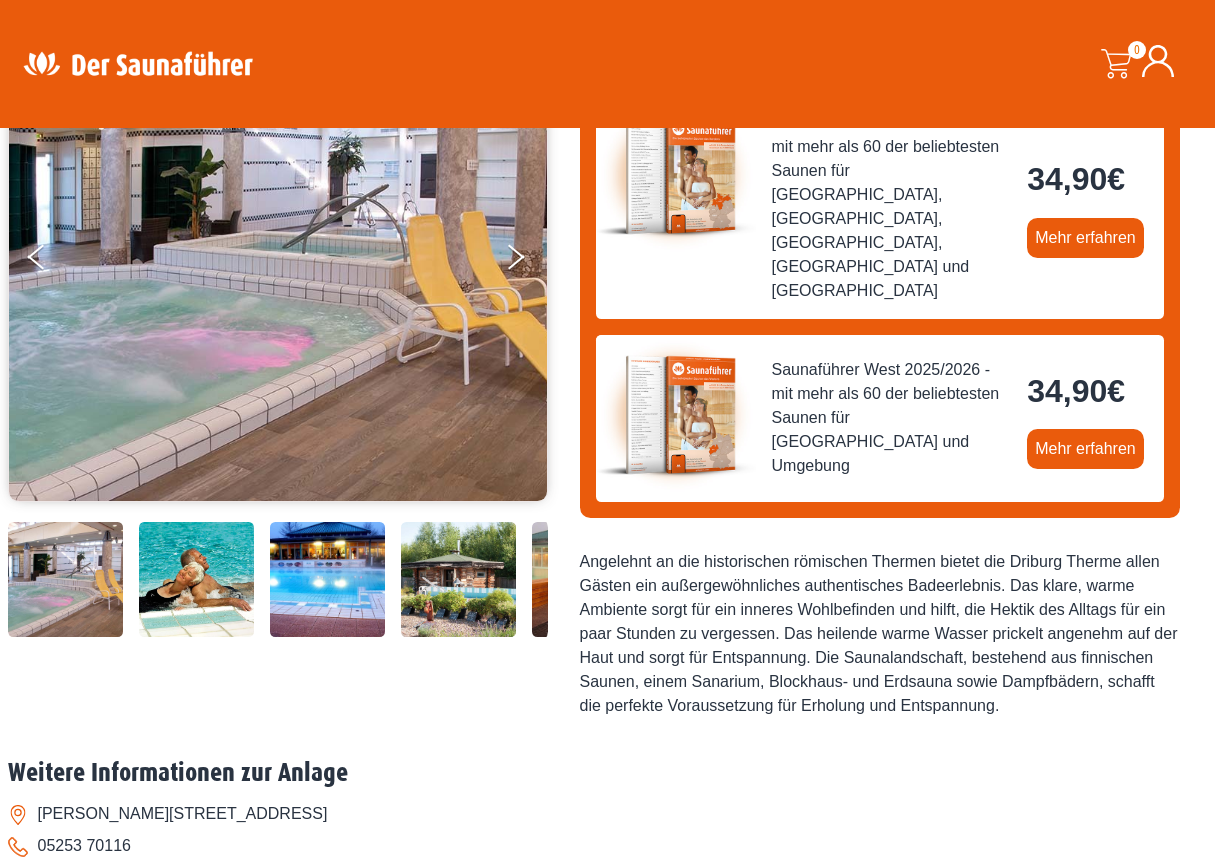 click at bounding box center (327, 579) 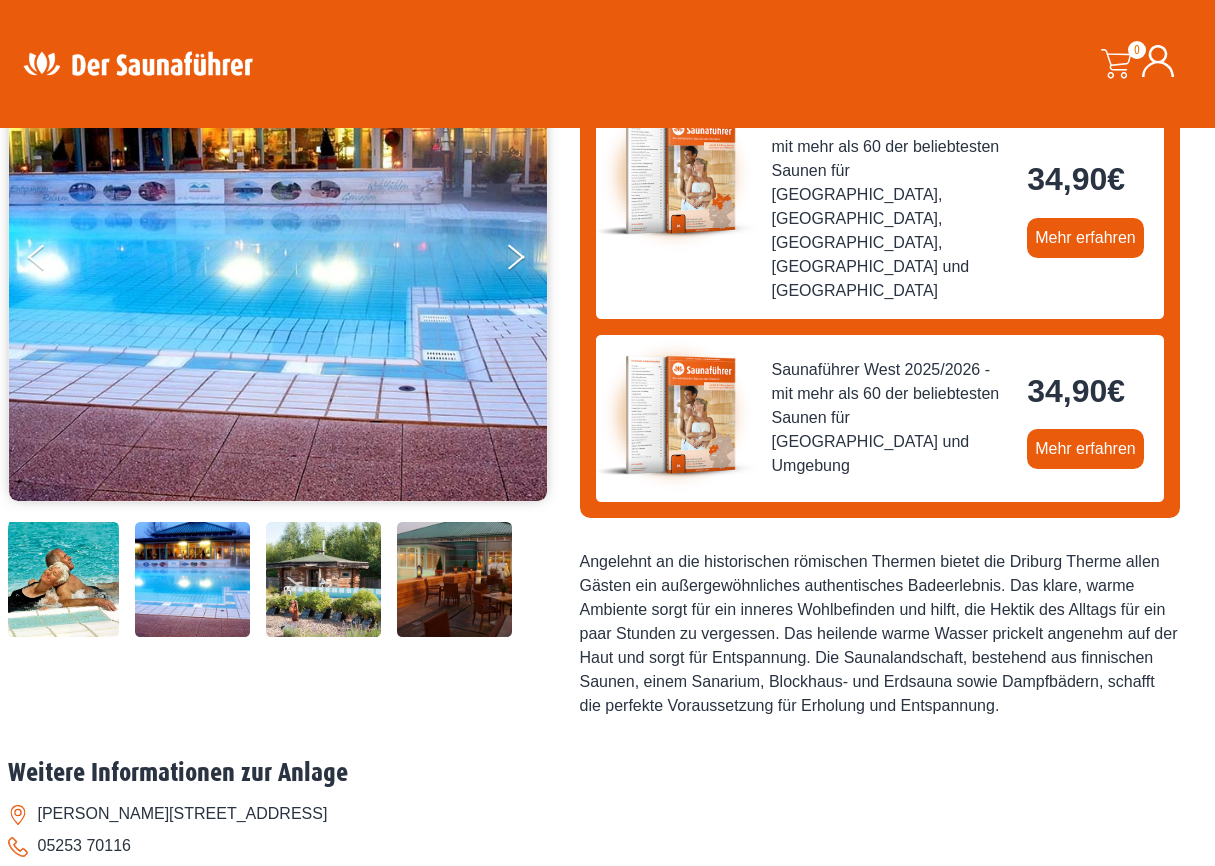 click at bounding box center (323, 579) 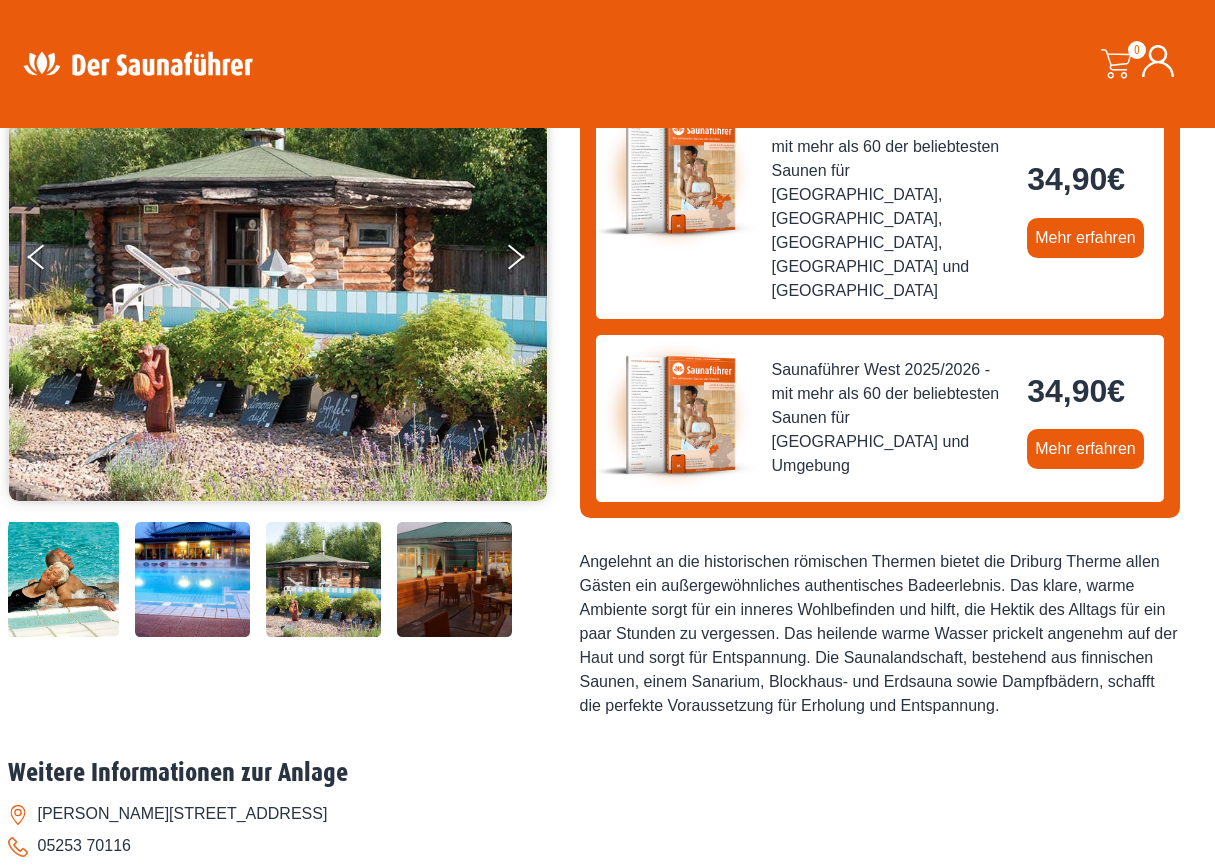 click at bounding box center (454, 579) 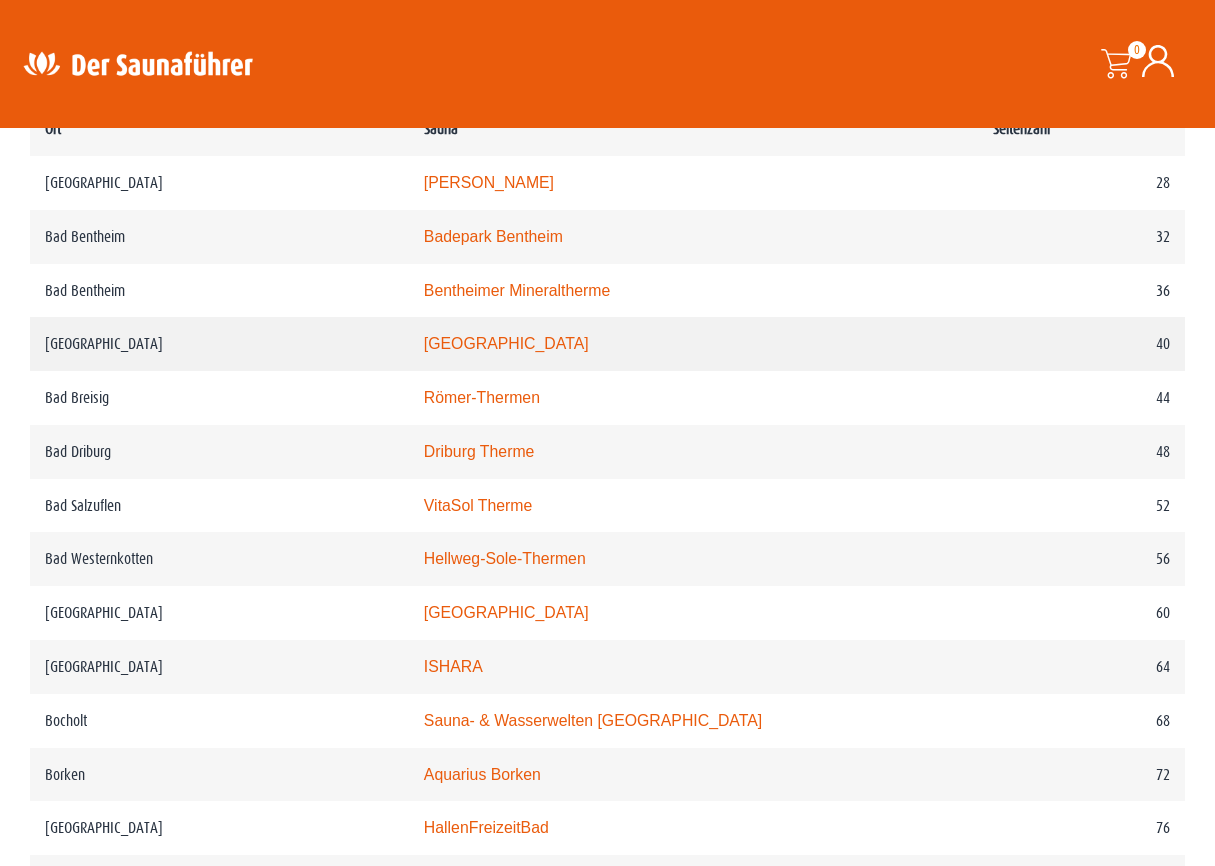 scroll, scrollTop: 1136, scrollLeft: 0, axis: vertical 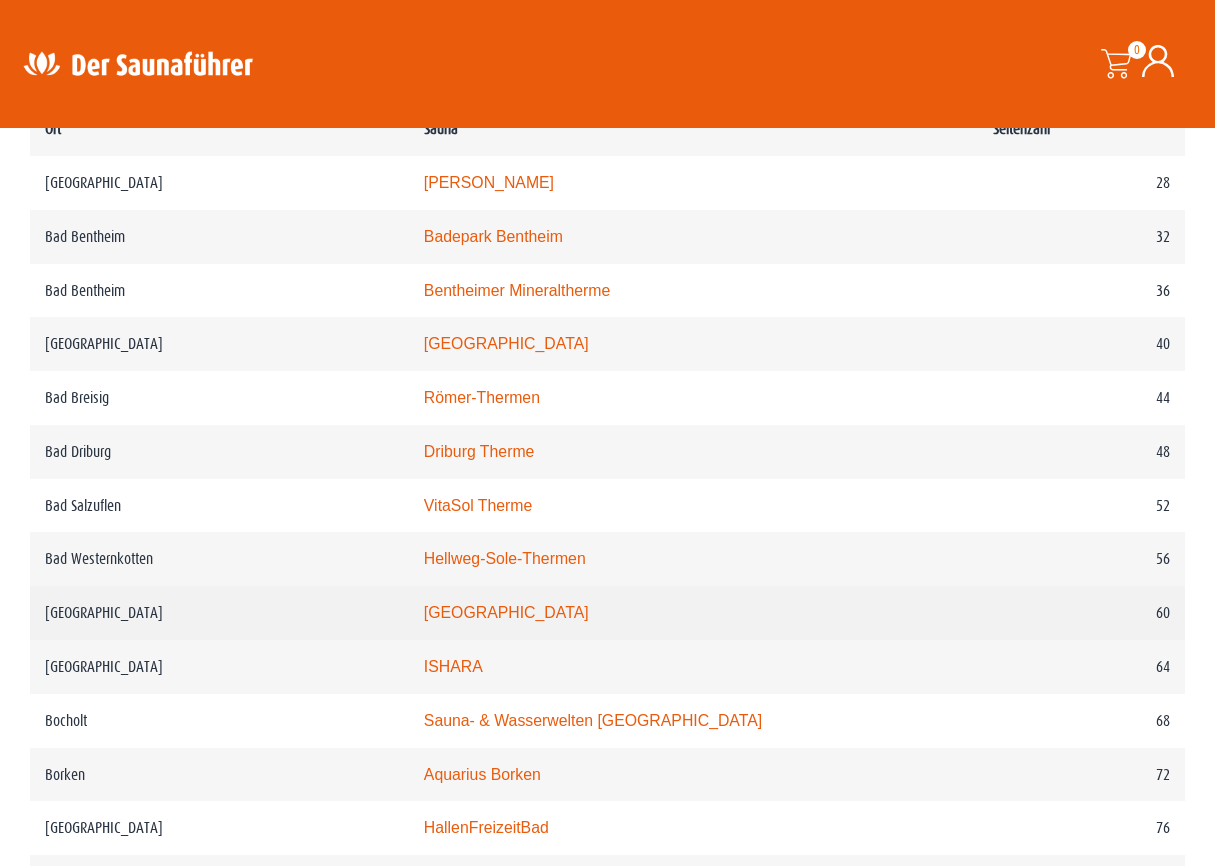 click on "[GEOGRAPHIC_DATA]" at bounding box center (219, 613) 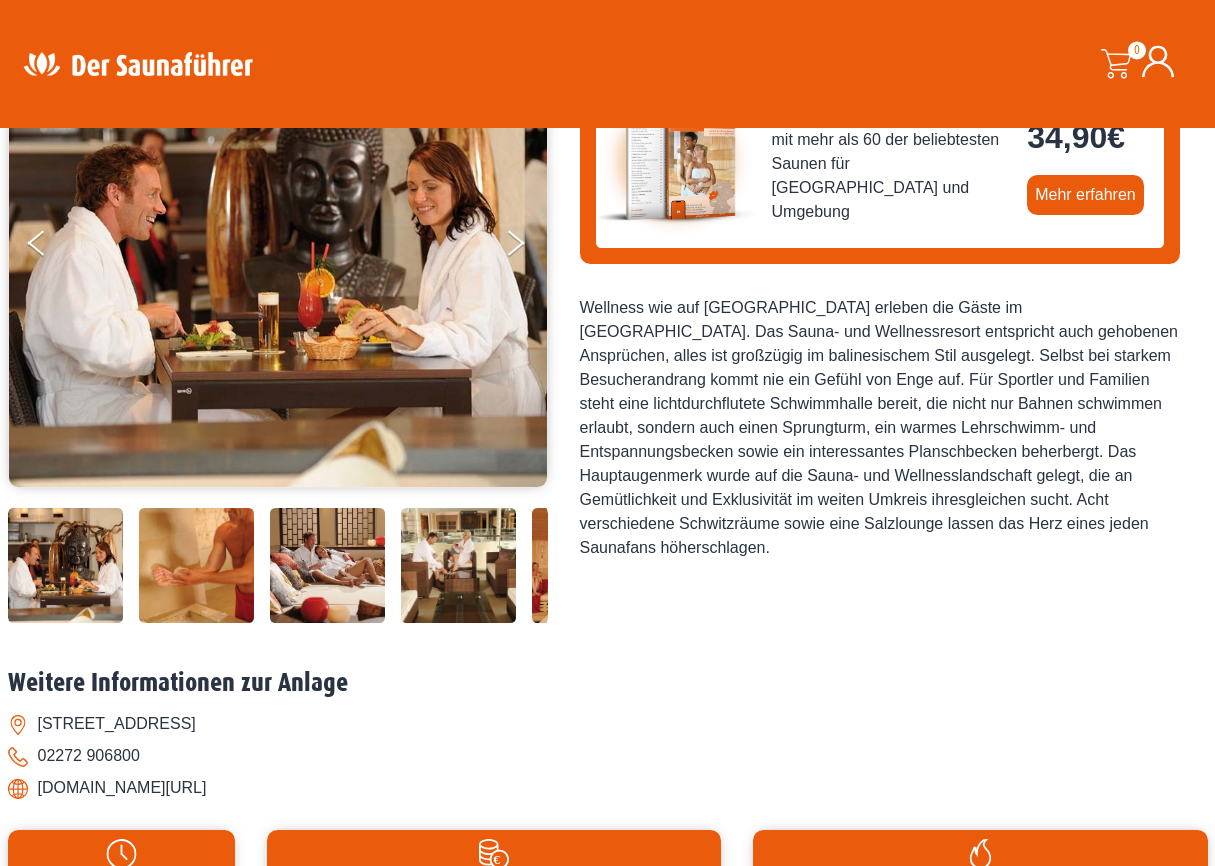 scroll, scrollTop: 368, scrollLeft: 0, axis: vertical 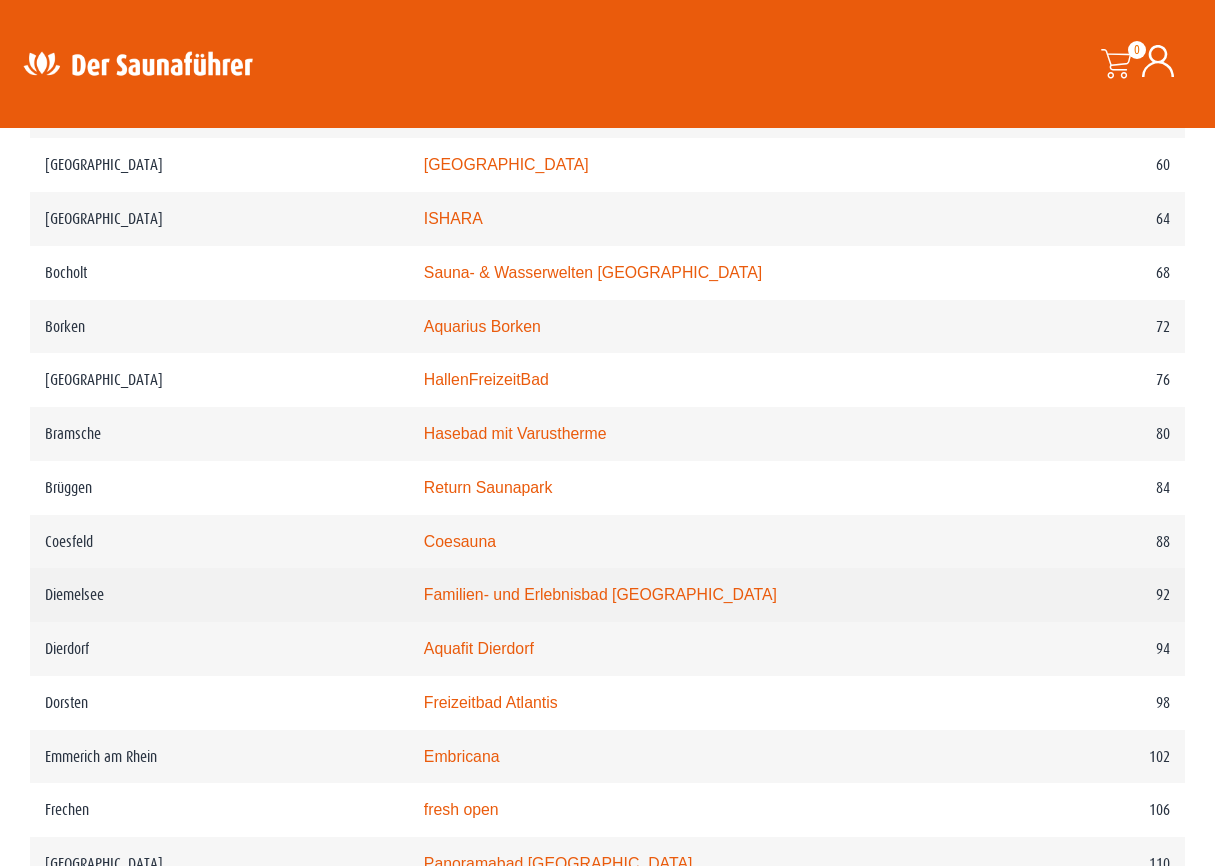 click on "Familien- und Erlebnisbad [GEOGRAPHIC_DATA]" at bounding box center (600, 594) 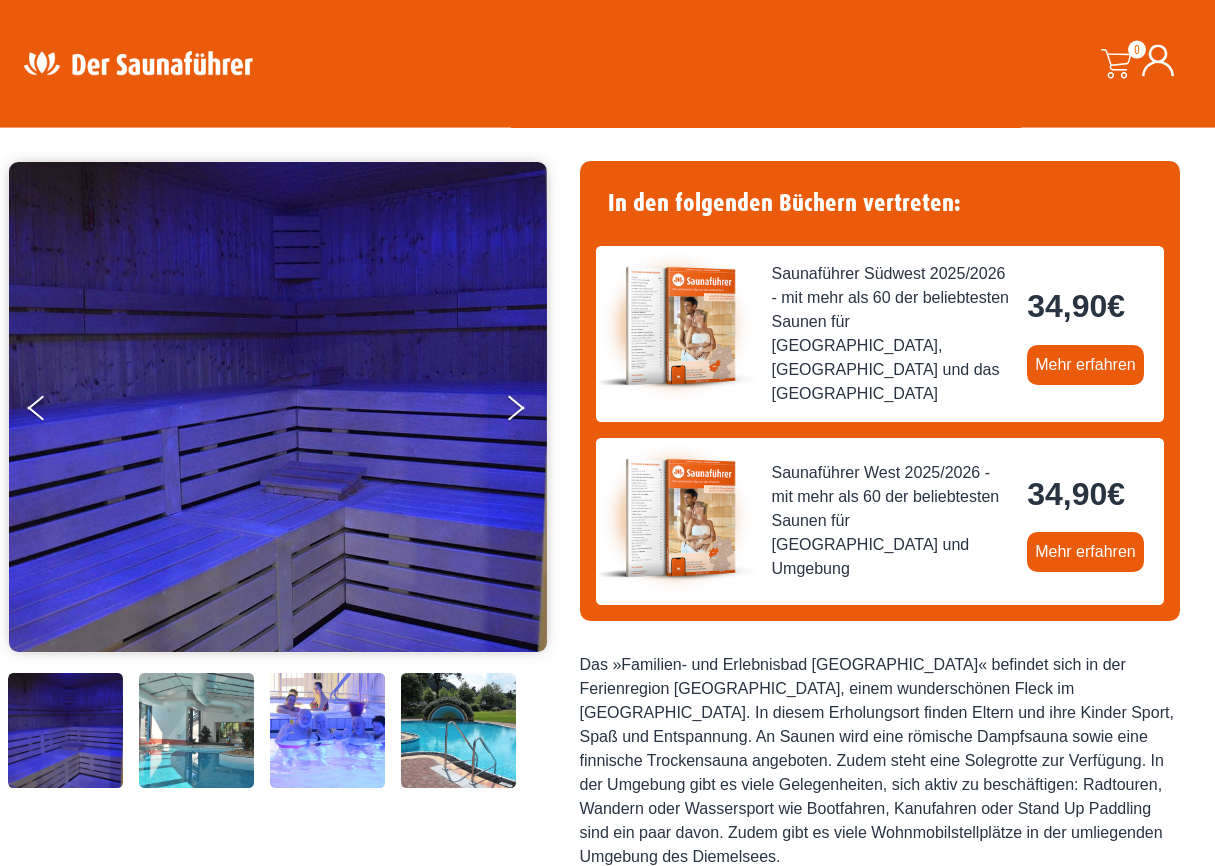 scroll, scrollTop: 256, scrollLeft: 0, axis: vertical 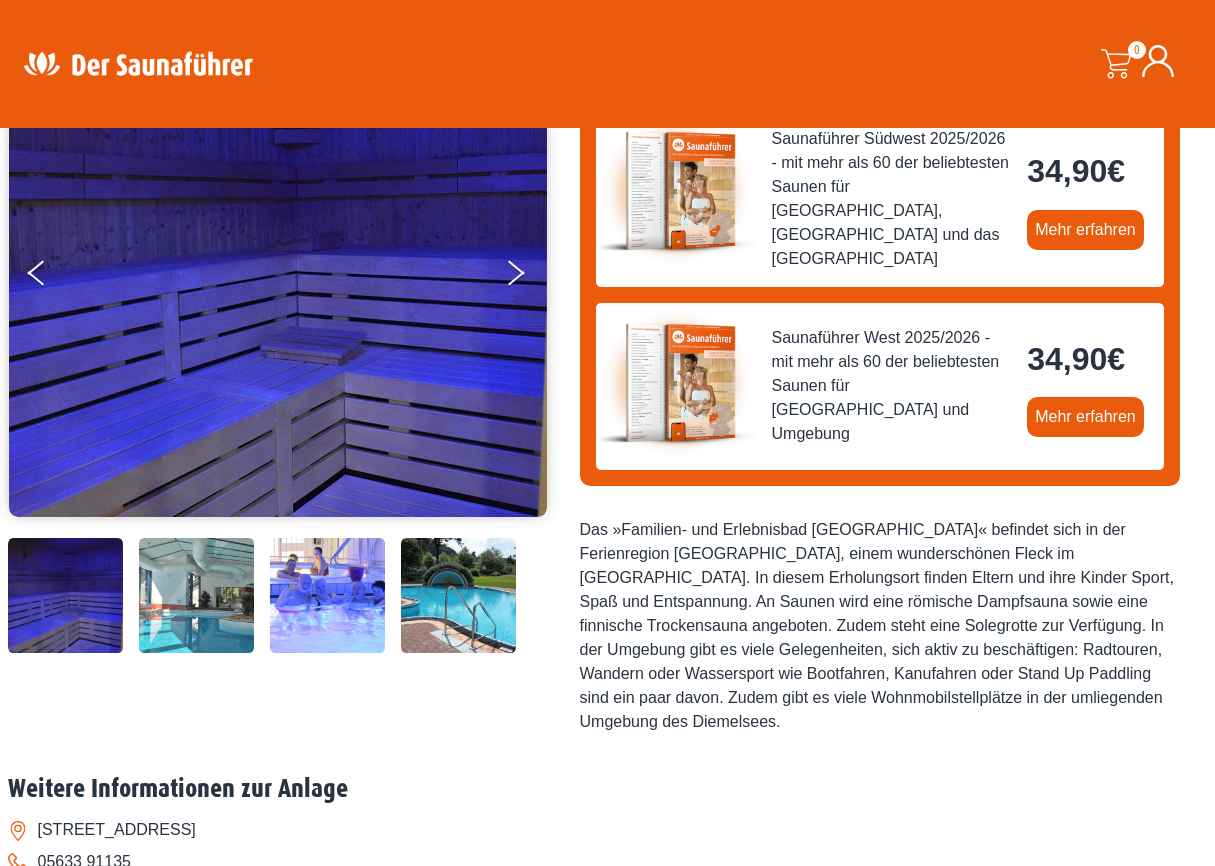 click at bounding box center [65, 595] 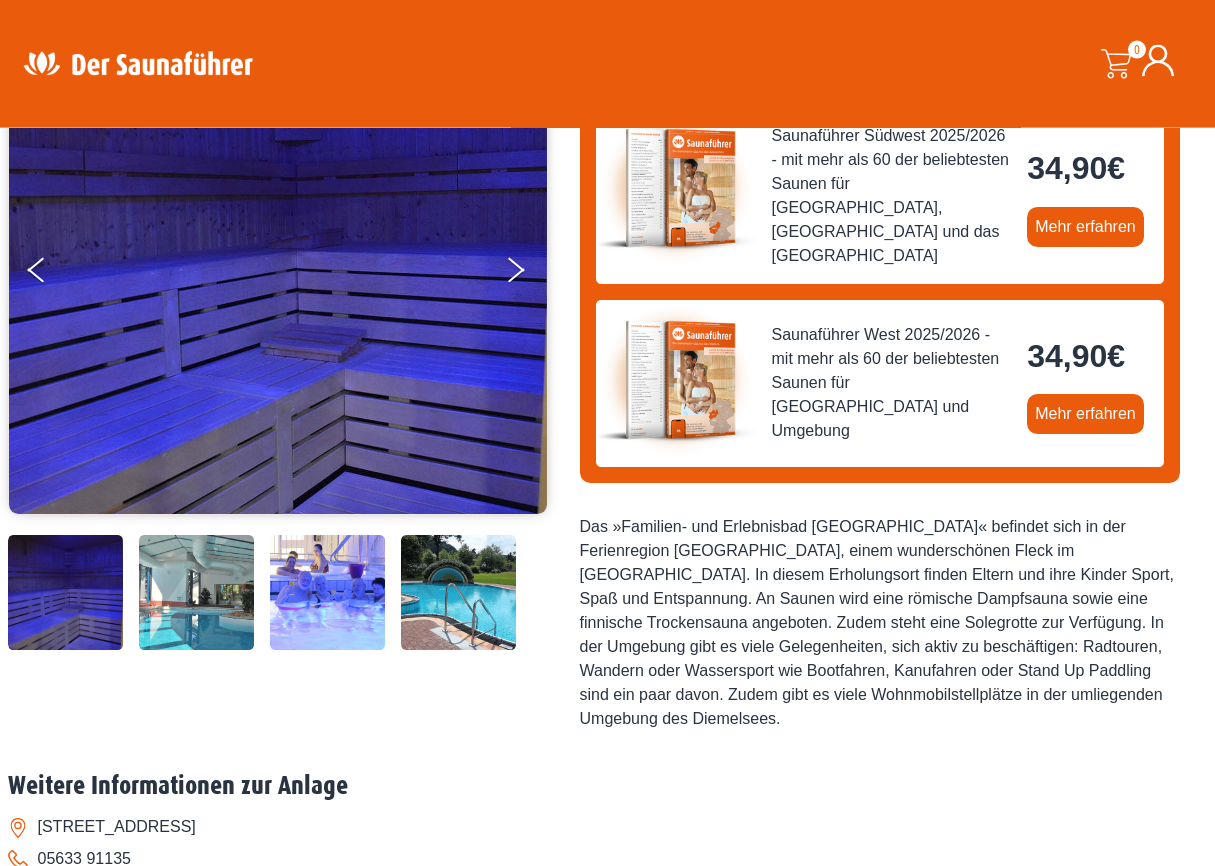 scroll, scrollTop: 256, scrollLeft: 0, axis: vertical 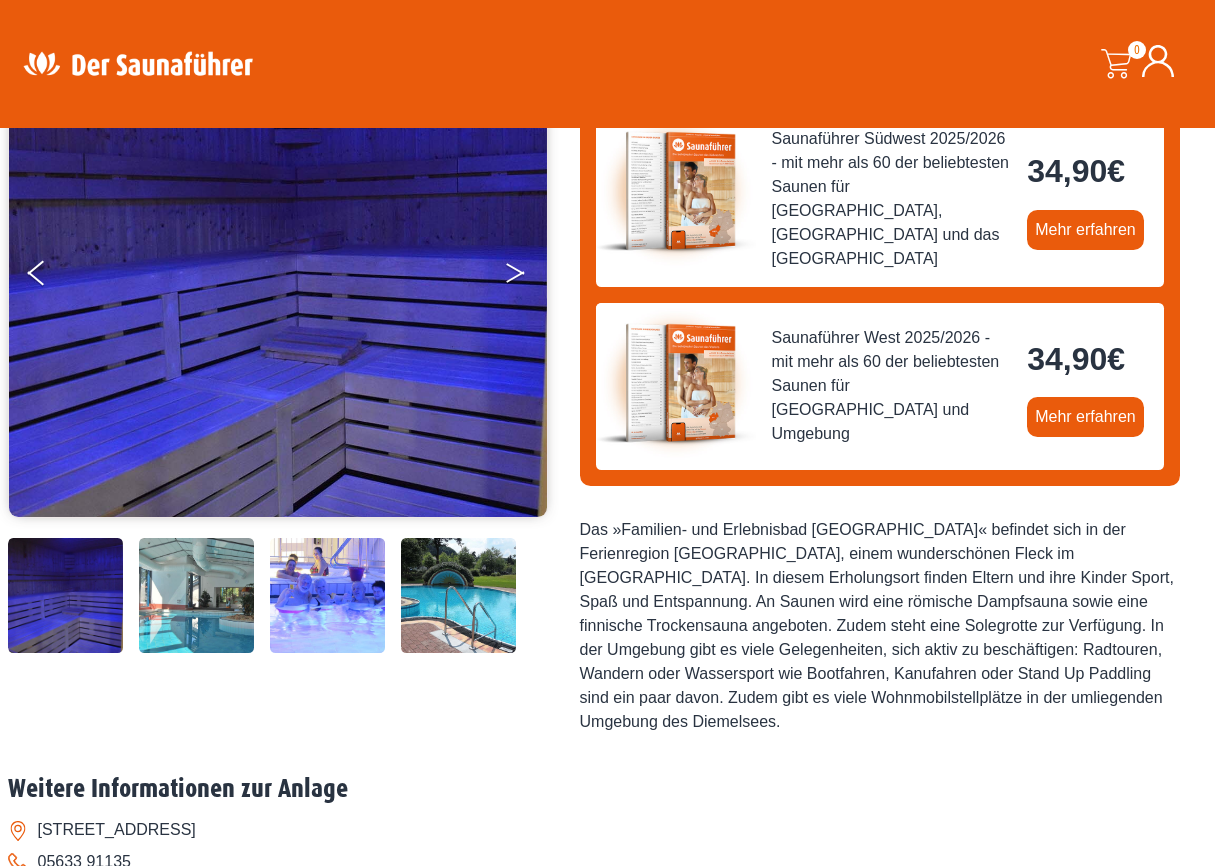 click at bounding box center (515, 277) 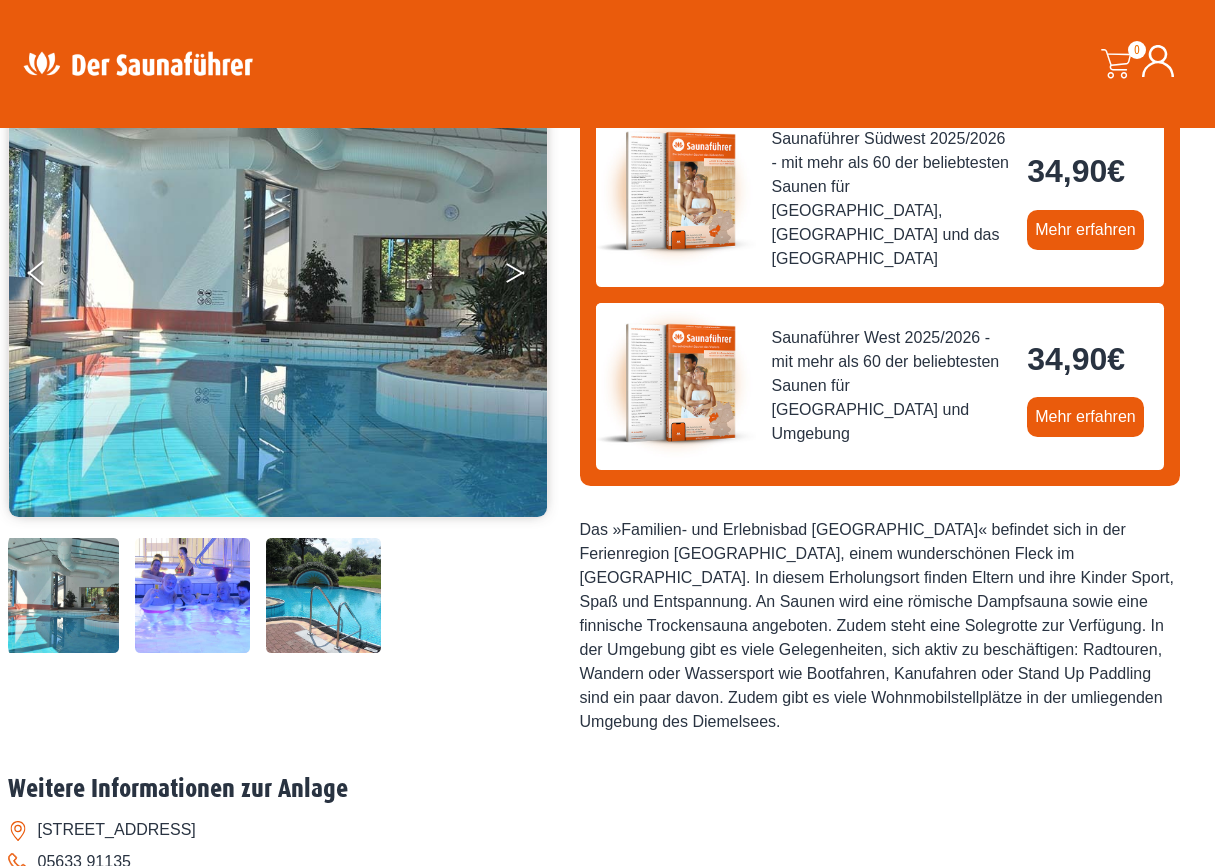 click at bounding box center (529, 277) 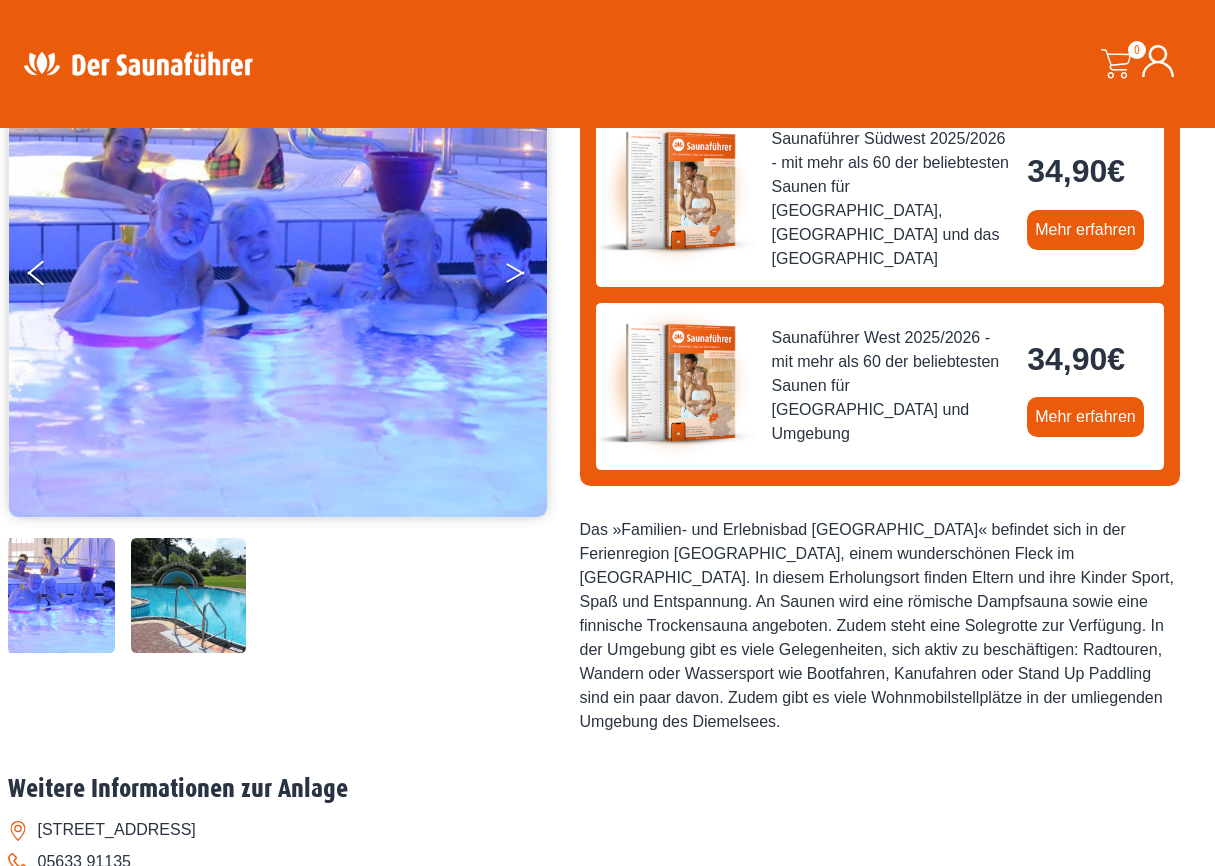 click at bounding box center (515, 277) 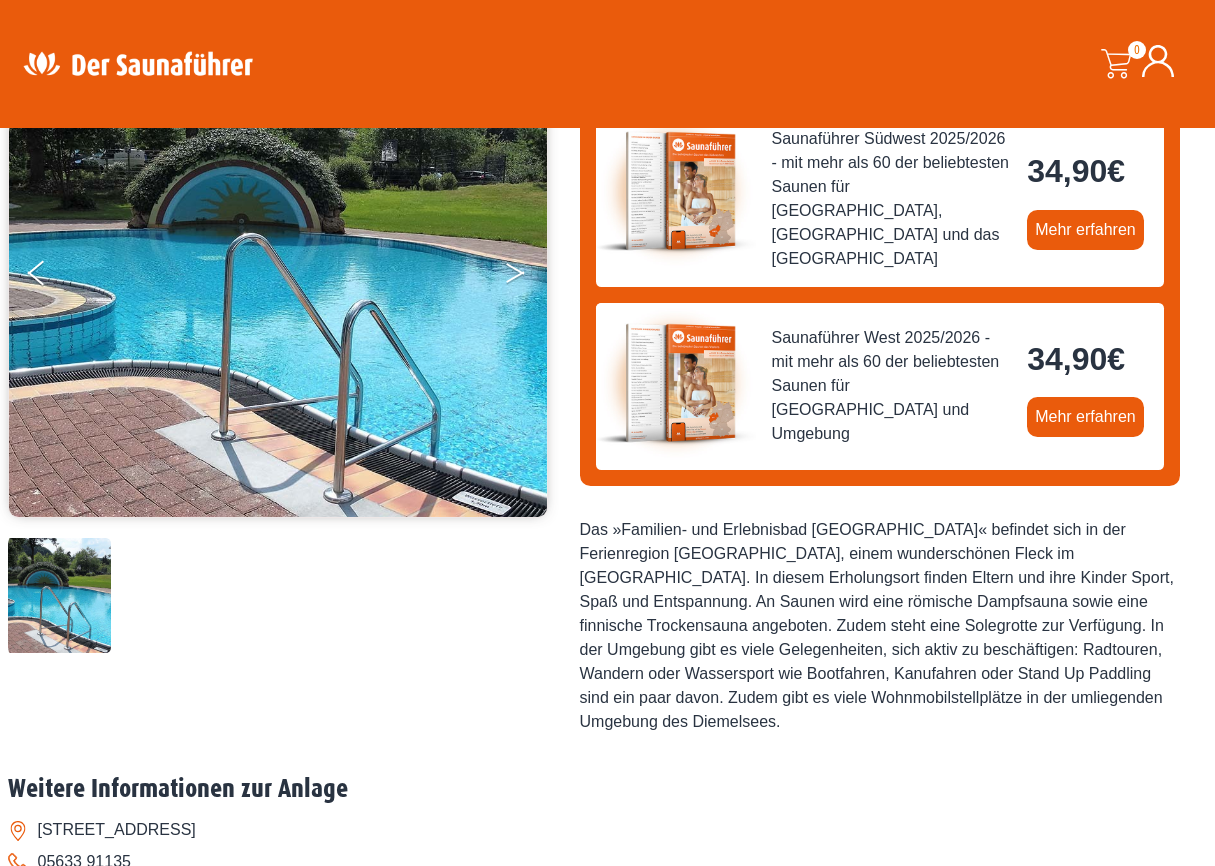 click at bounding box center (529, 277) 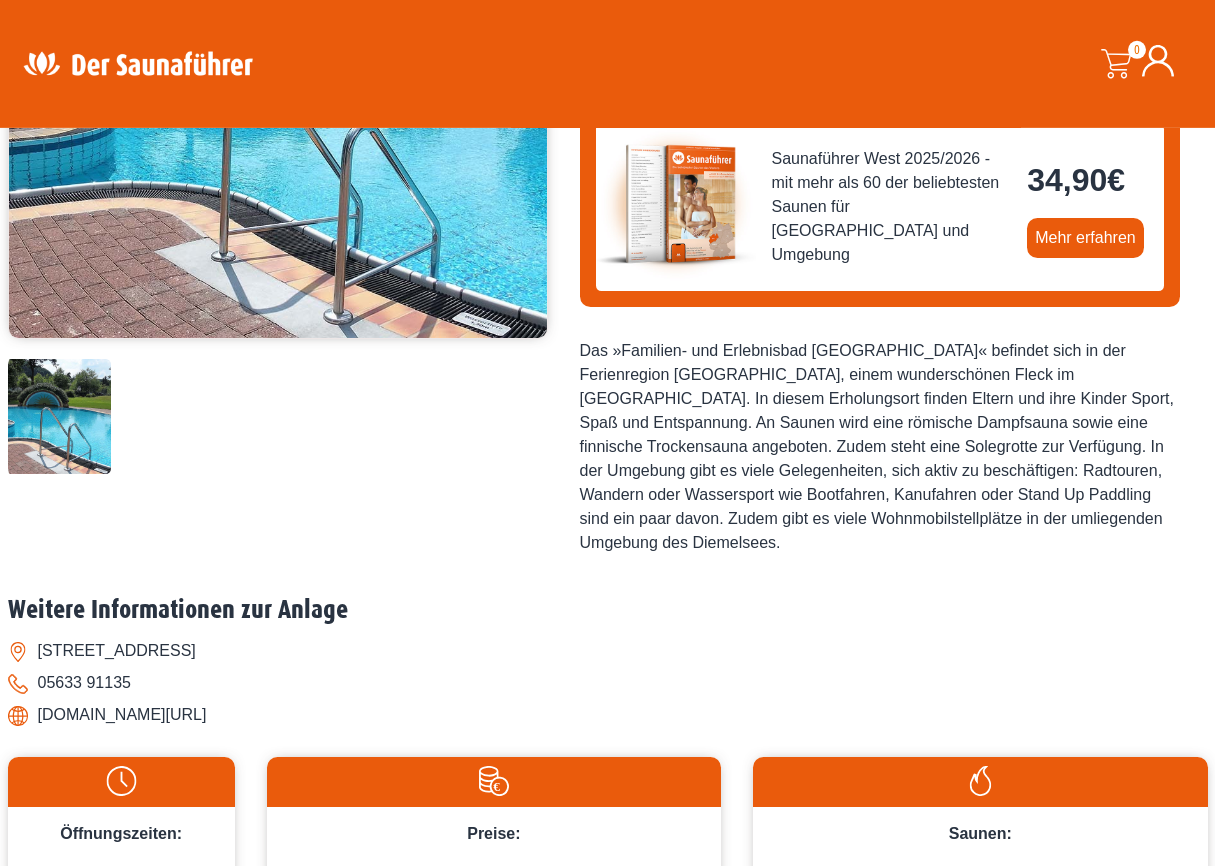scroll, scrollTop: 544, scrollLeft: 0, axis: vertical 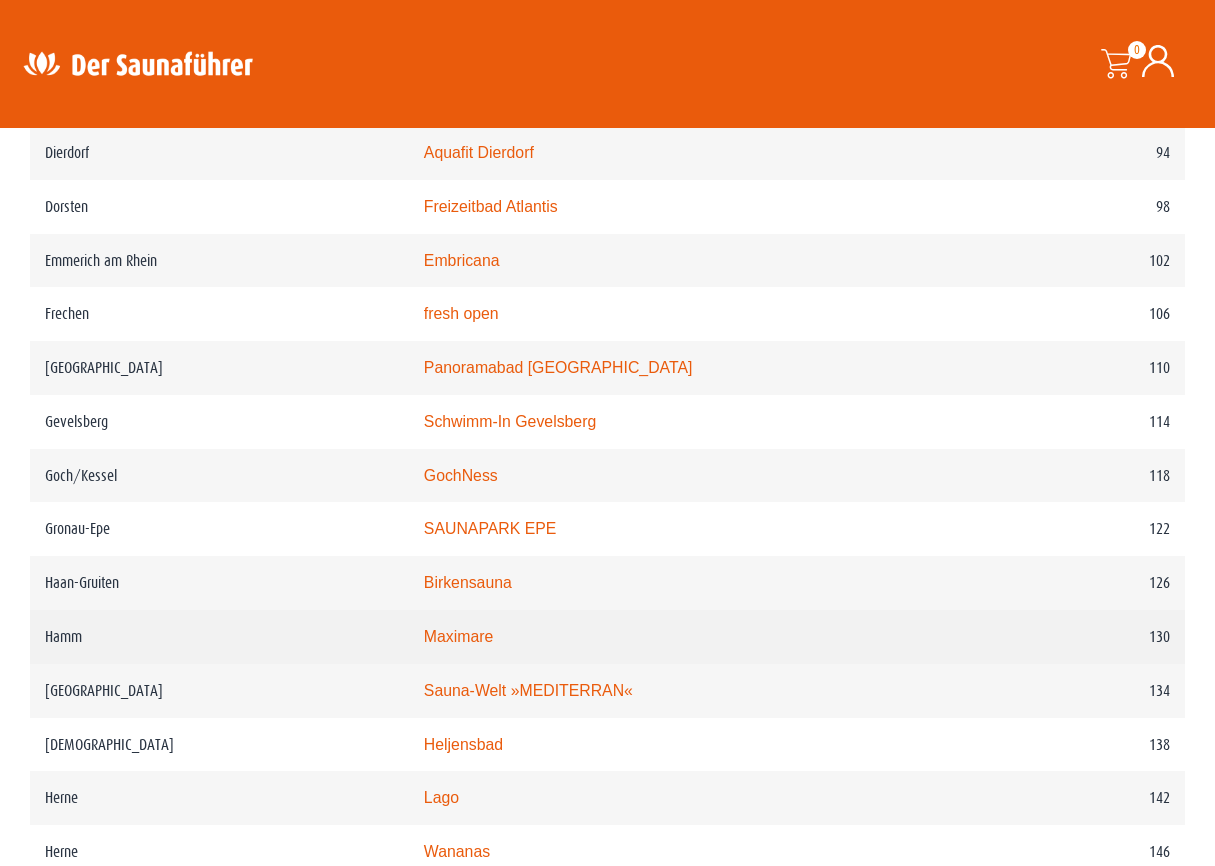 click on "Hamm" at bounding box center (219, 637) 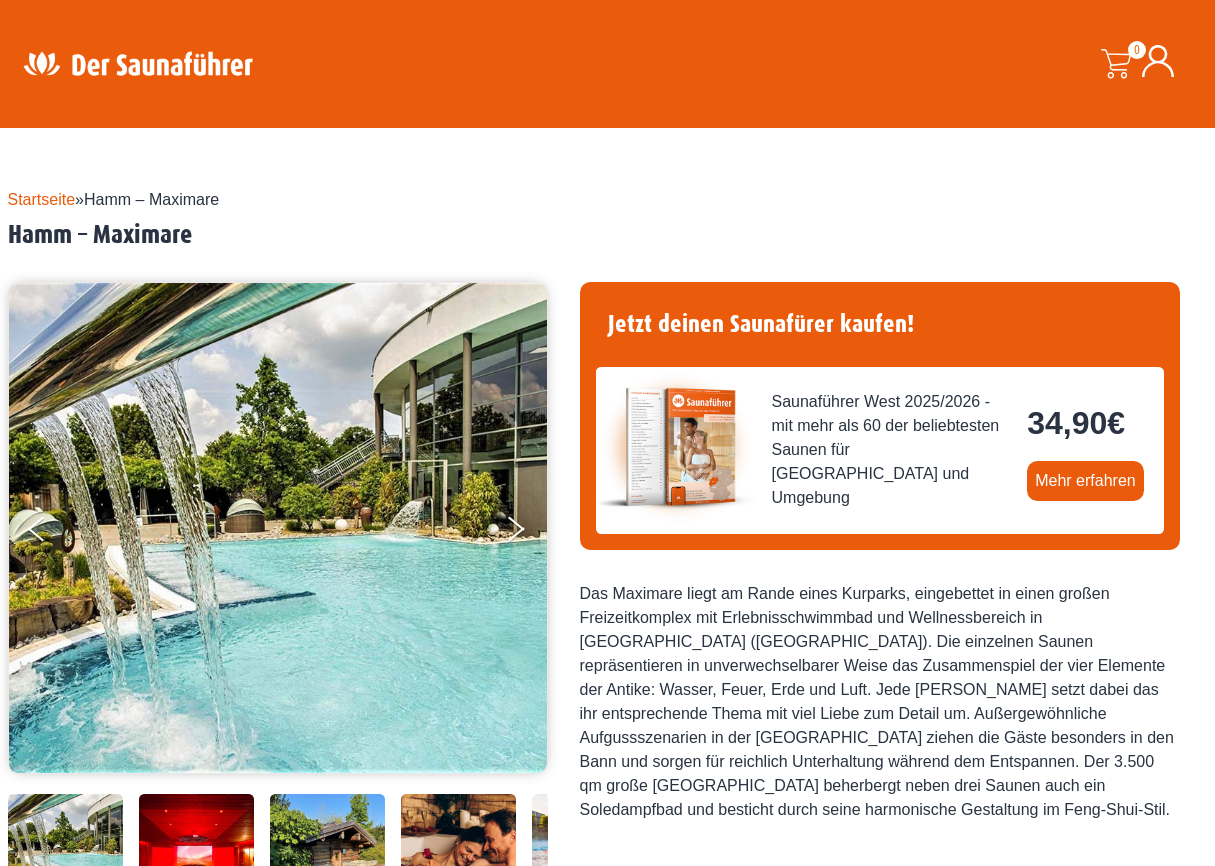 scroll, scrollTop: 176, scrollLeft: 0, axis: vertical 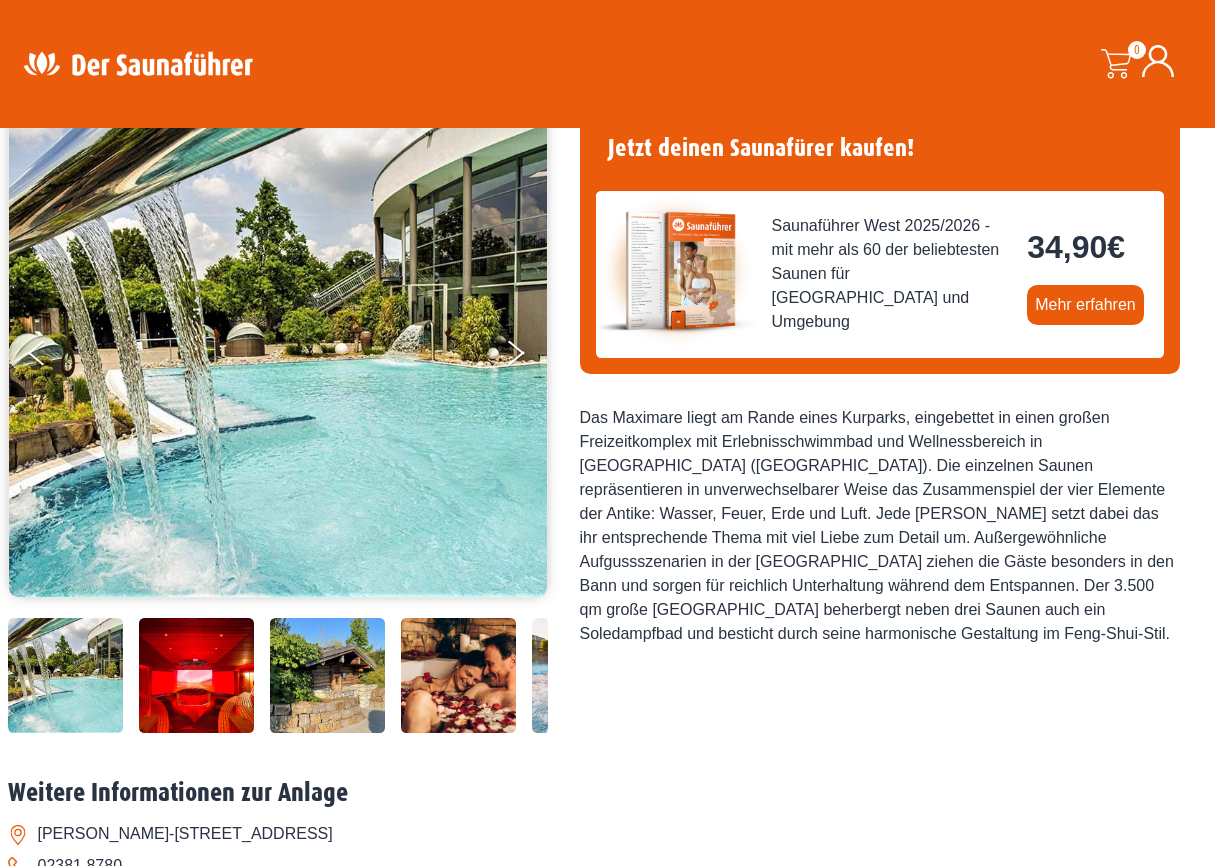 click at bounding box center (196, 675) 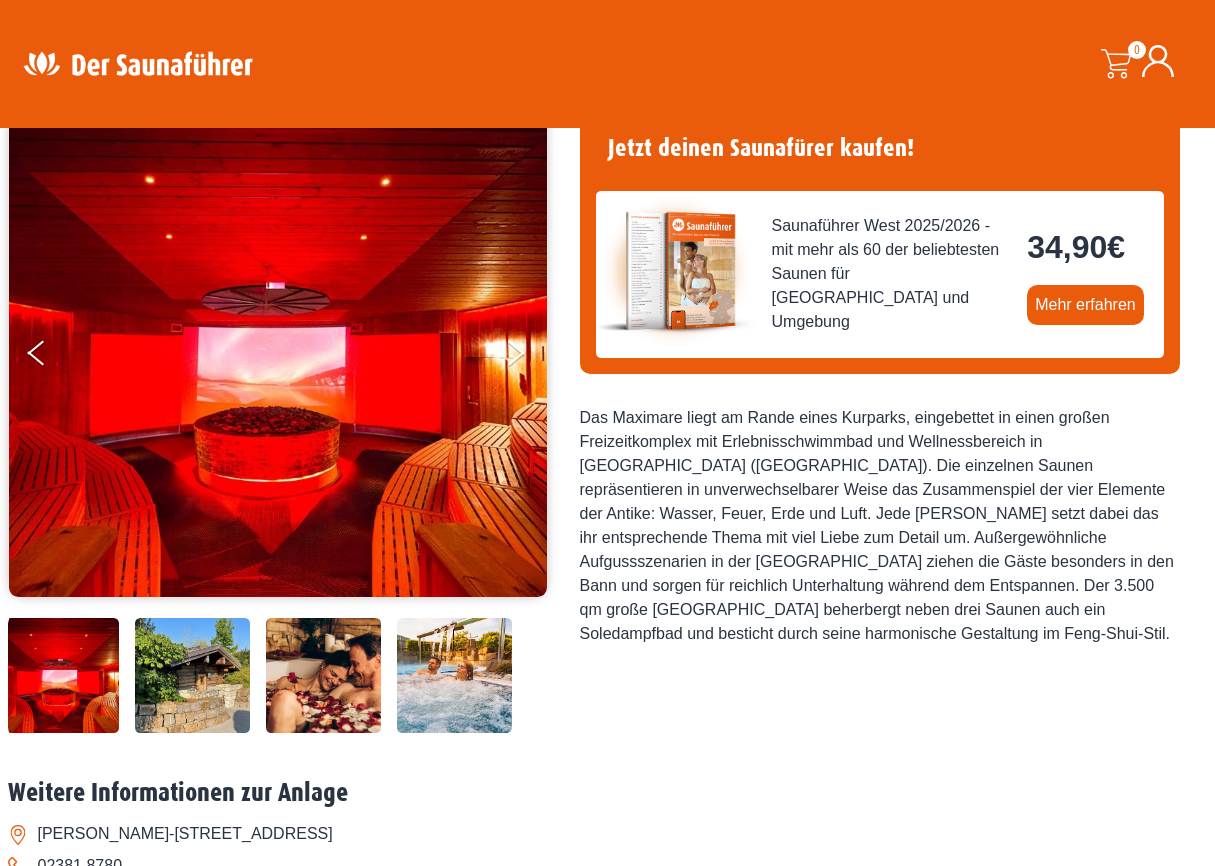 click at bounding box center [192, 675] 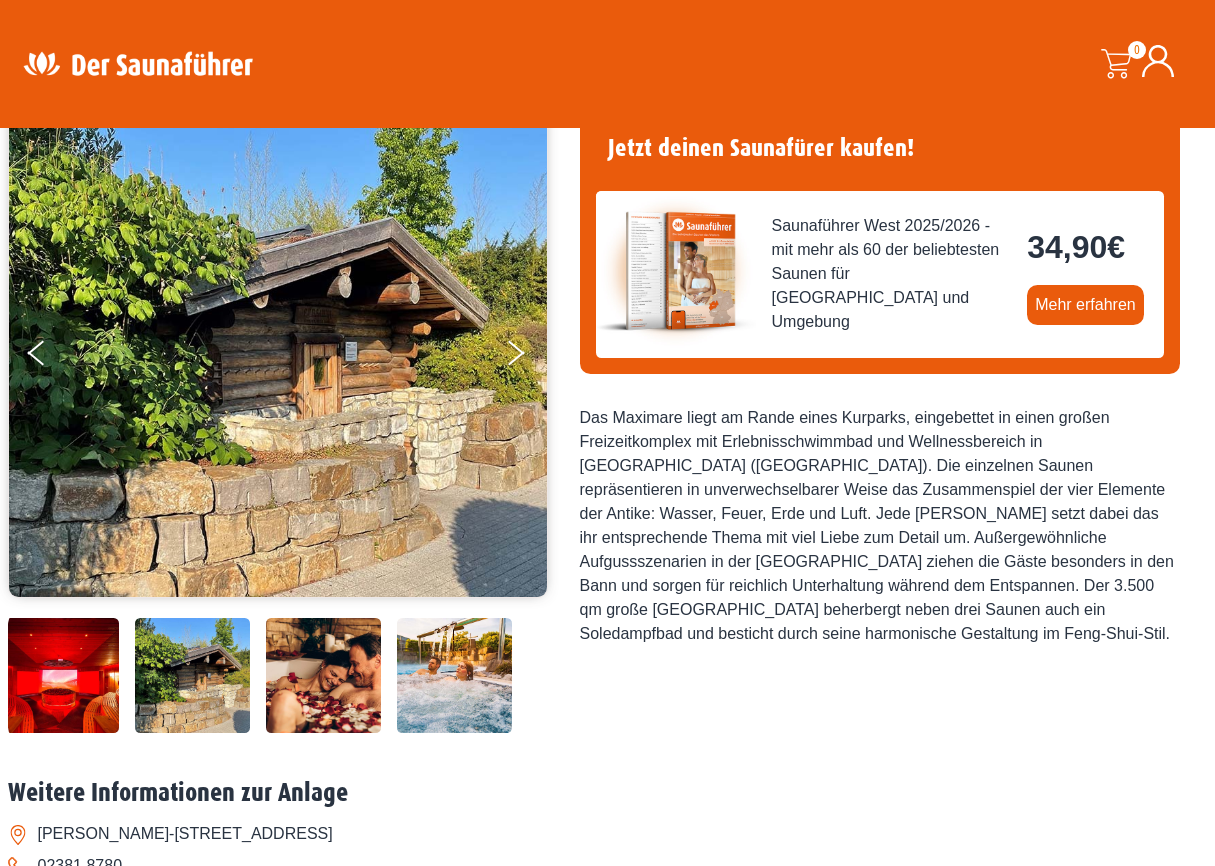 click at bounding box center [323, 675] 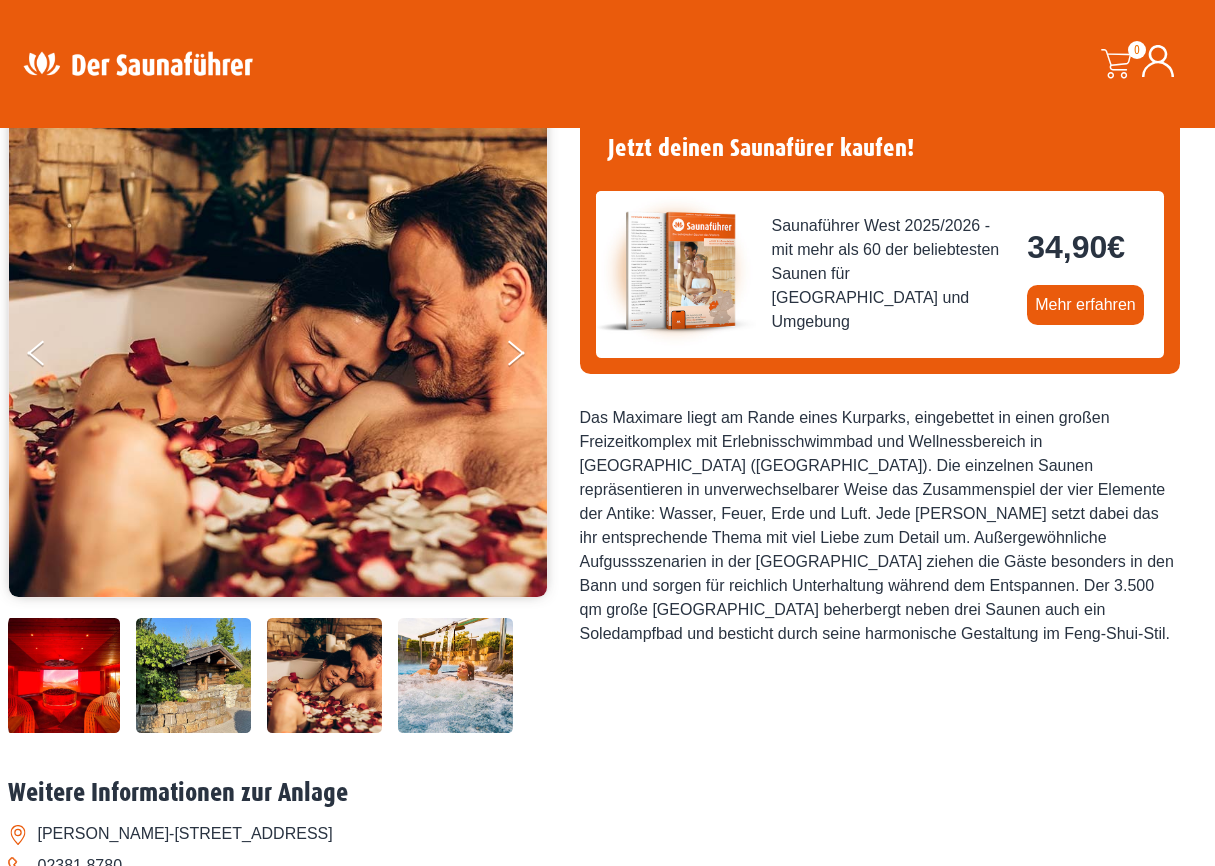 click at bounding box center [455, 675] 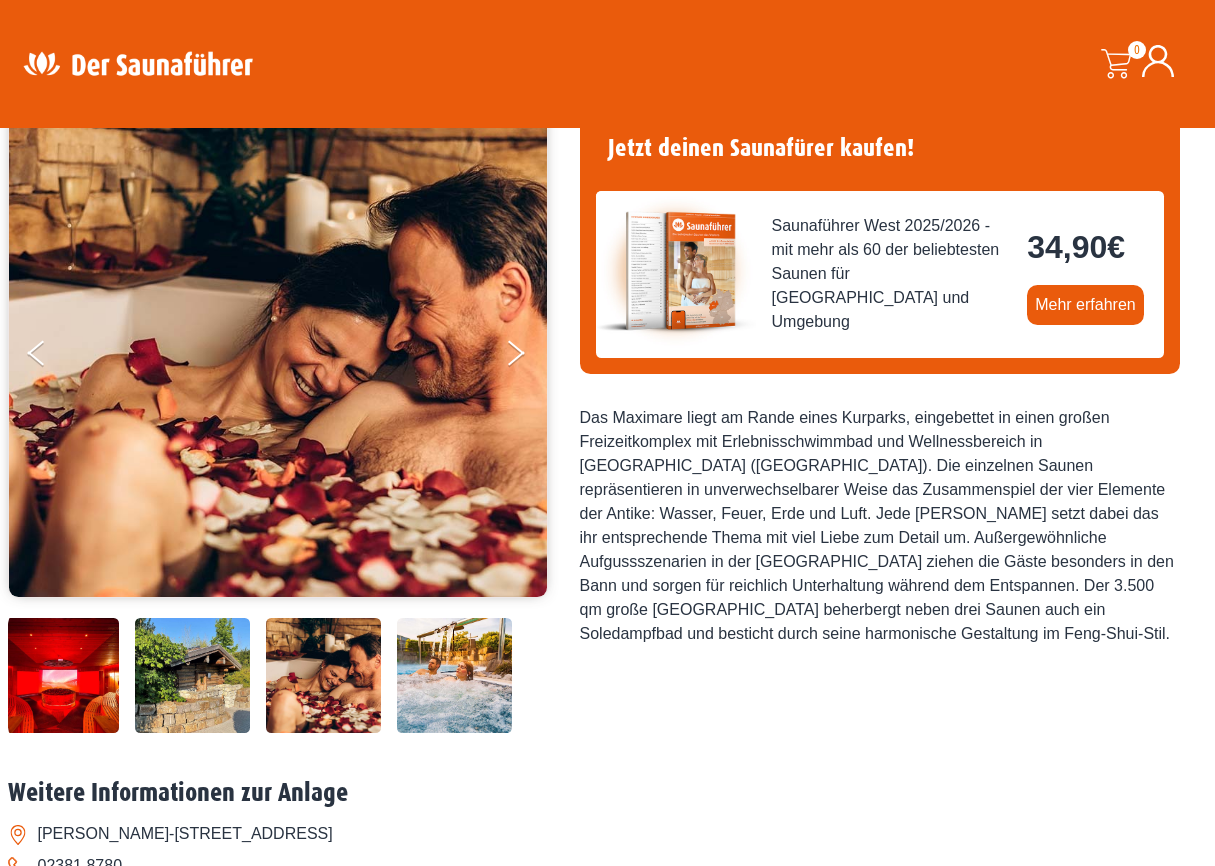 click at bounding box center (454, 675) 